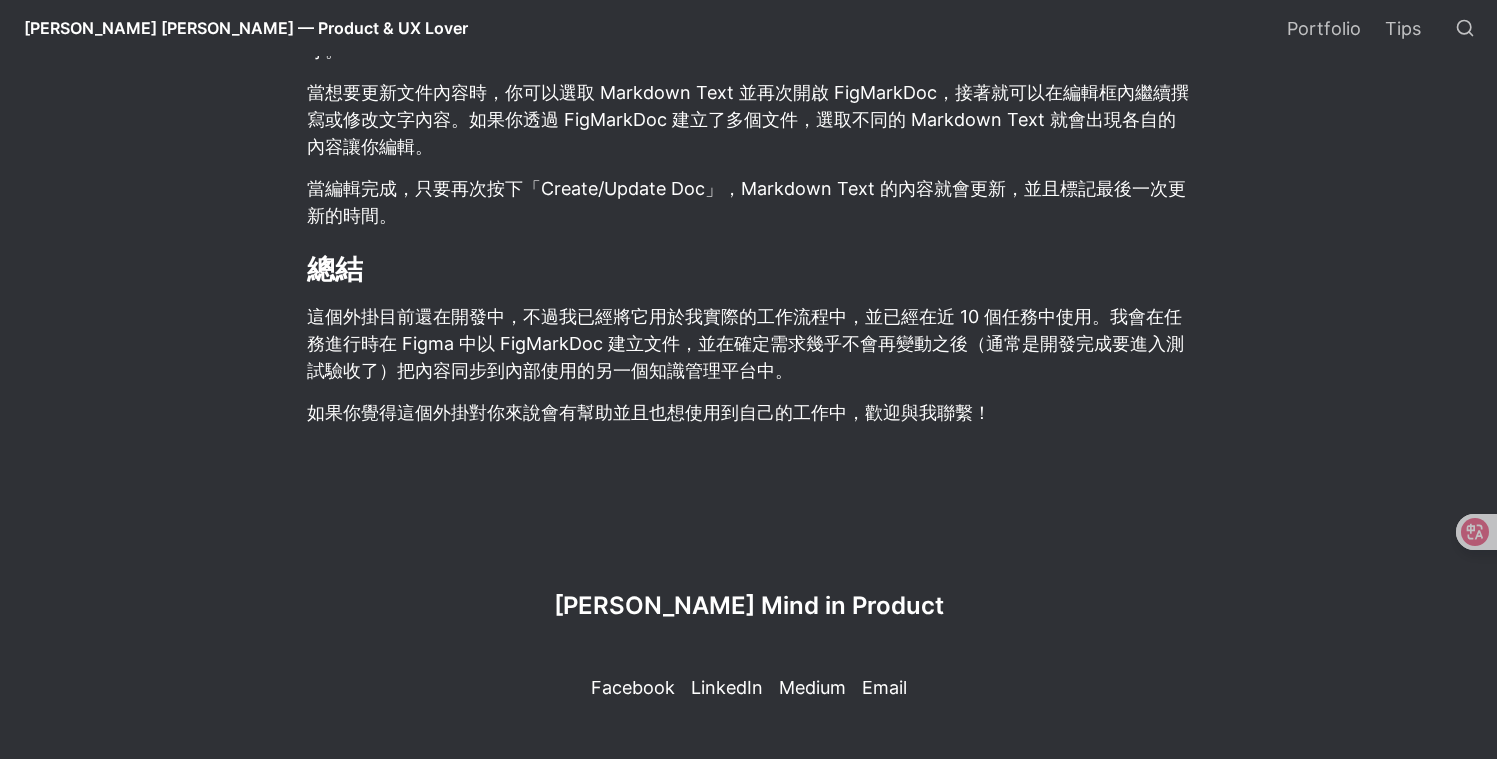scroll, scrollTop: 6269, scrollLeft: 0, axis: vertical 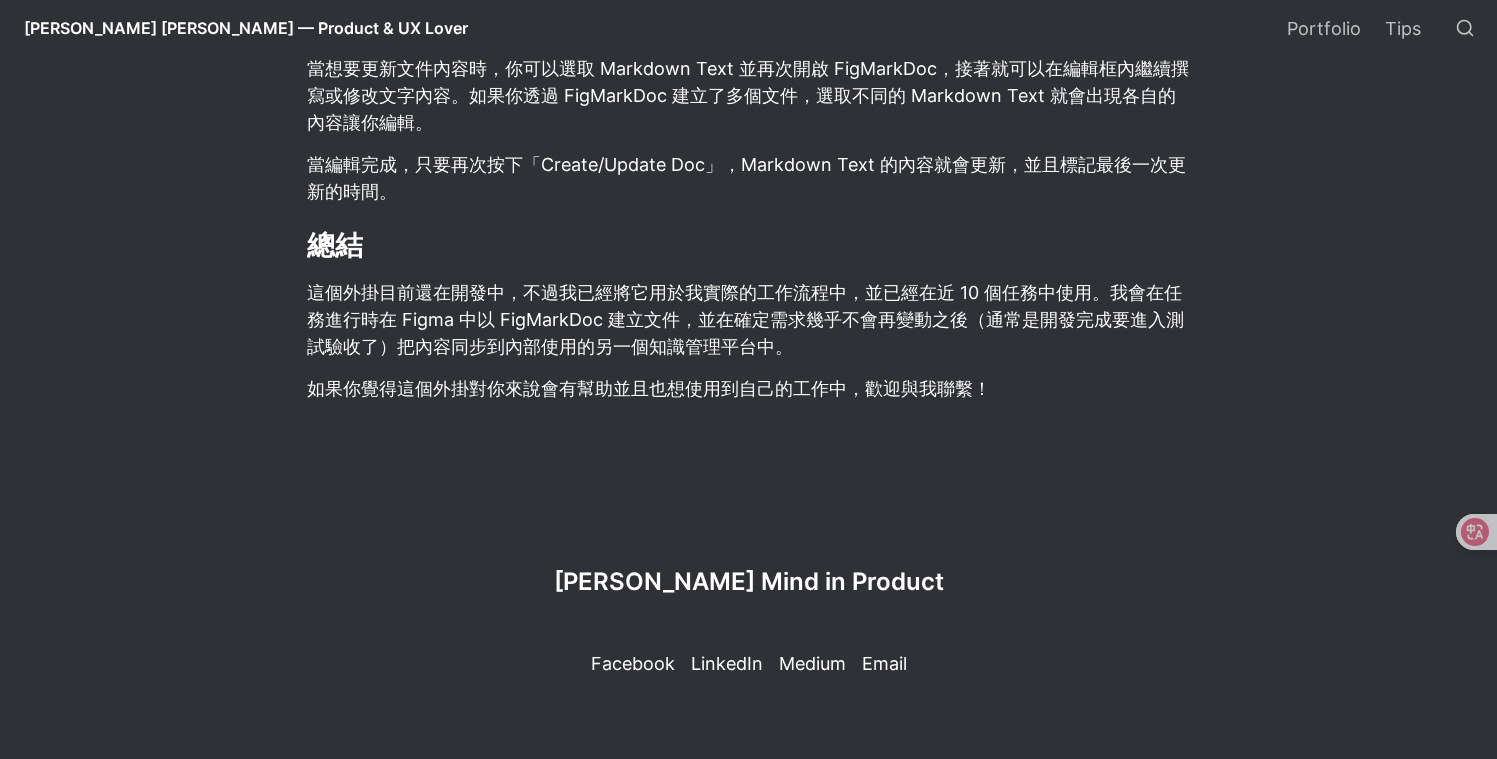click on "這個外掛目前還在開發中，不過我已經將它用於我實際的工作流程中，並已經在近 10 個任務中使用。我會在任務進行時在 Figma 中以 FigMarkDoc 建立文件，並在確定需求幾乎不會再變動之後（通常是開發完成要進入測試驗收了）把內容同步到內部使用的另一個知識管理平台中。" at bounding box center (749, 319) 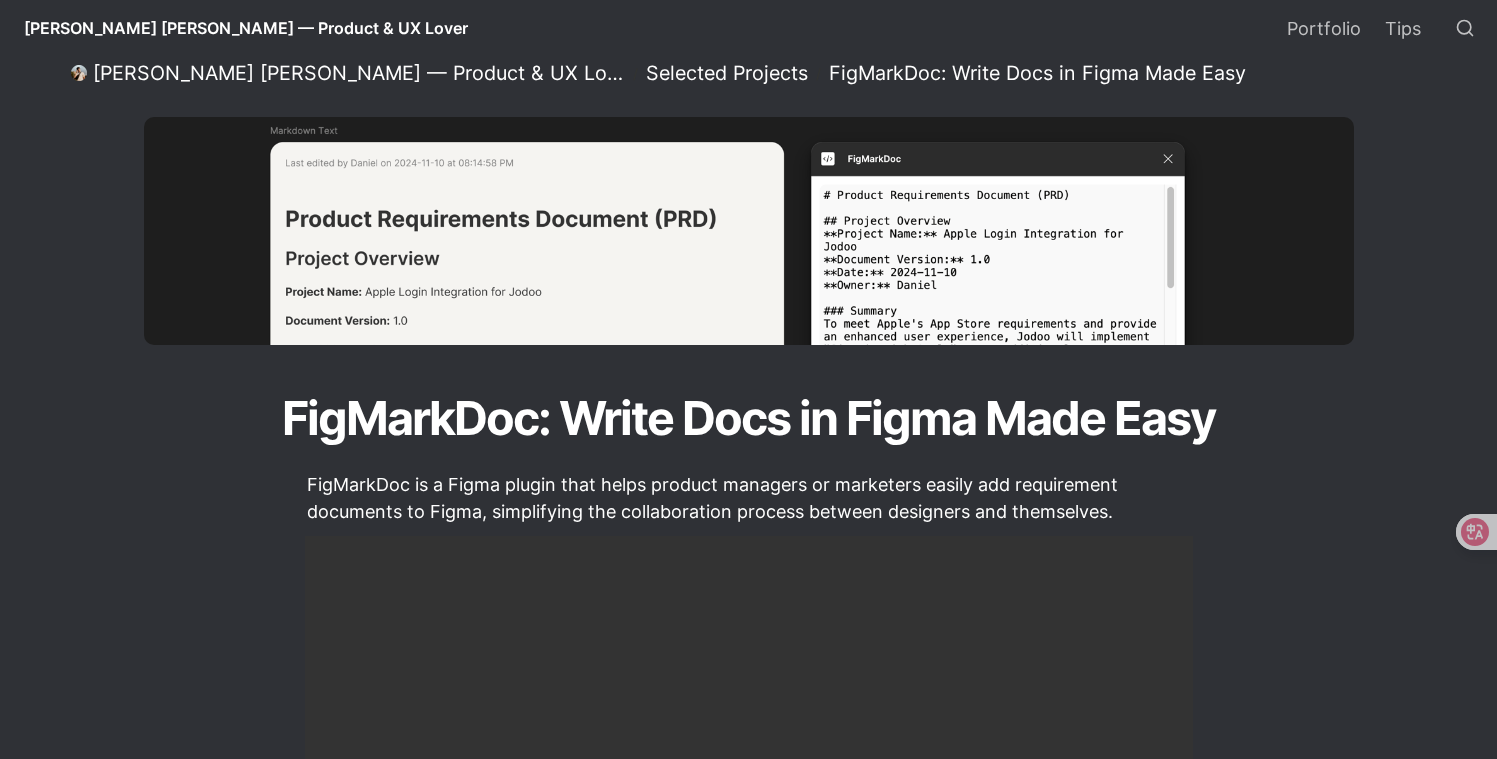 scroll, scrollTop: 0, scrollLeft: 0, axis: both 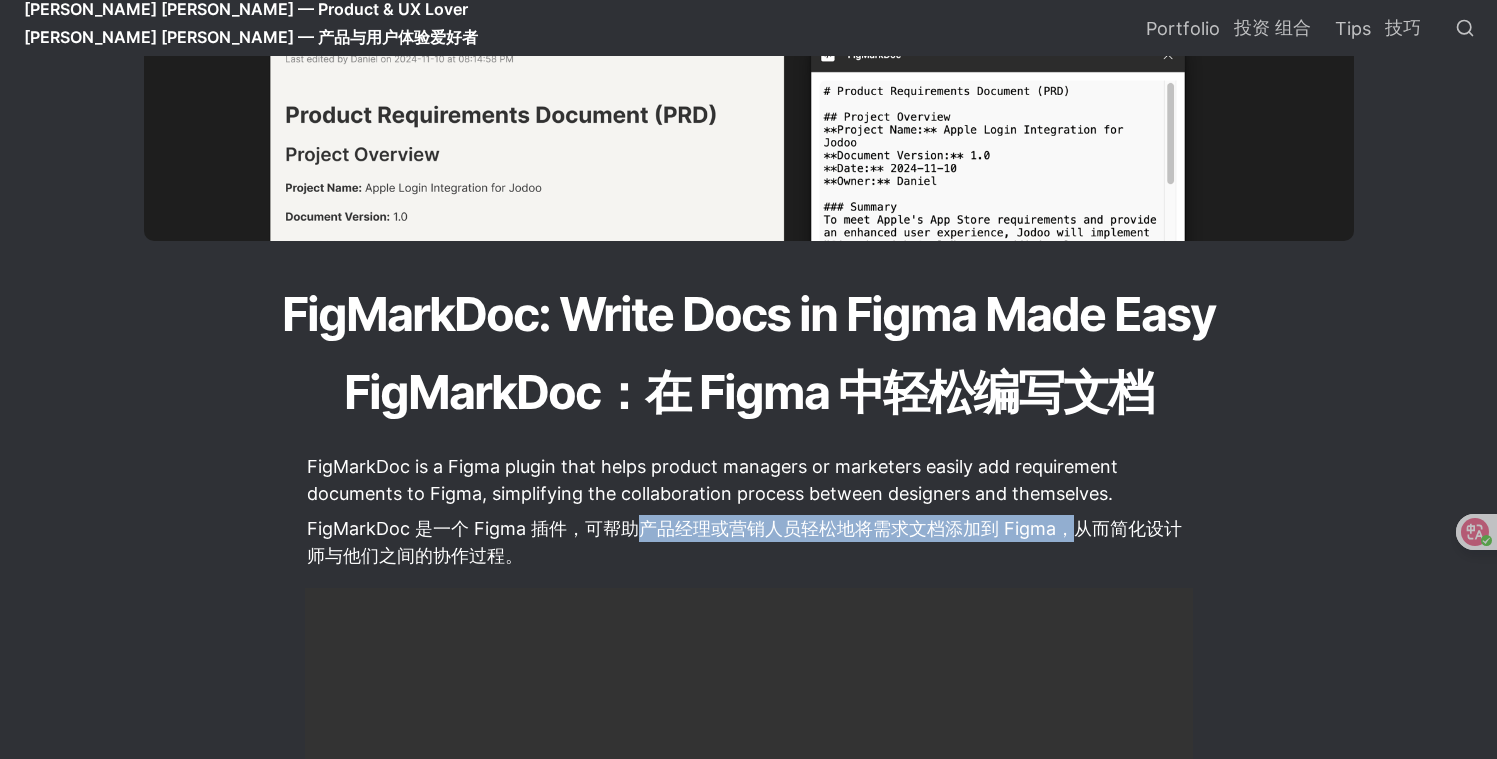 drag, startPoint x: 715, startPoint y: 533, endPoint x: 1075, endPoint y: 531, distance: 360.00555 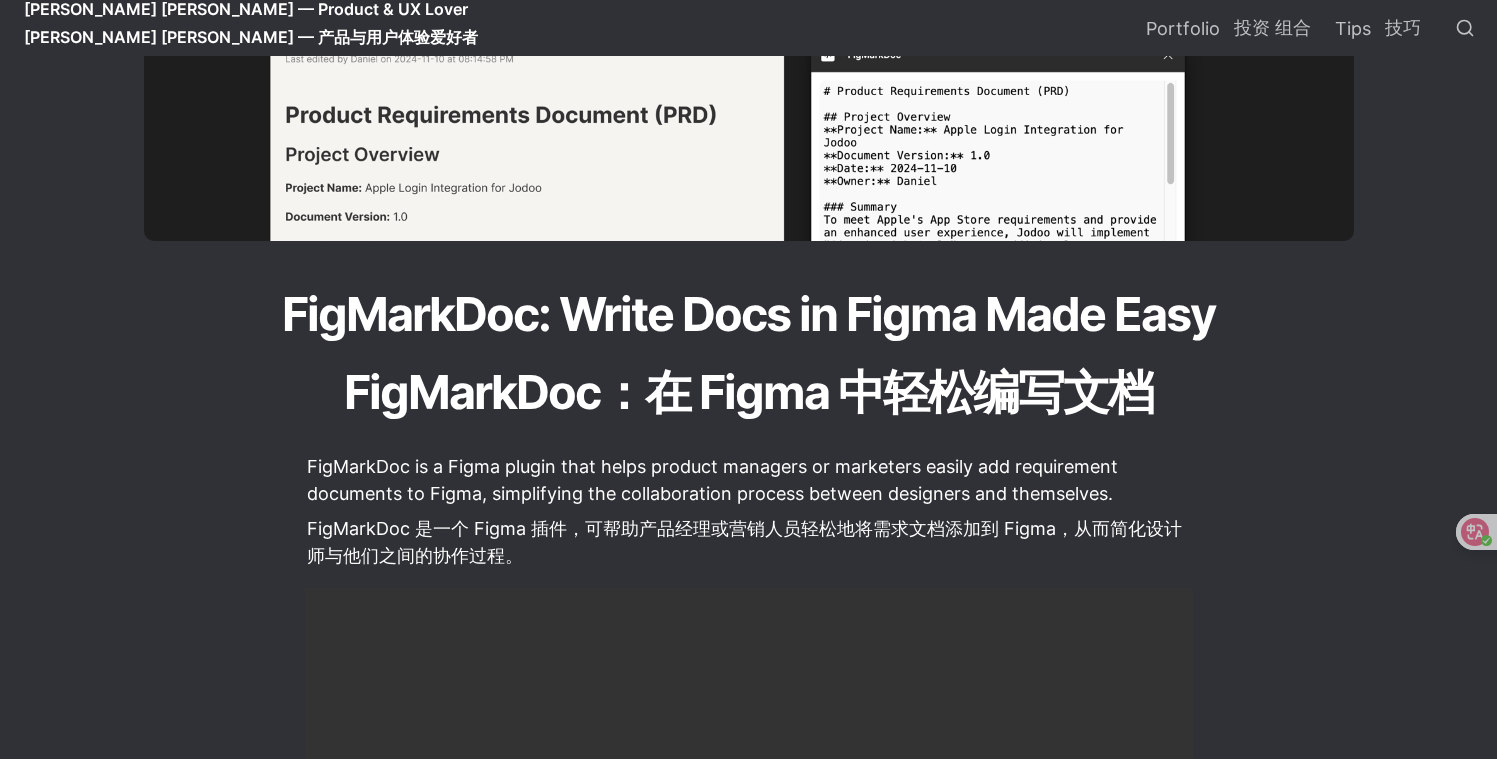 click on "FigMarkDoc is a Figma plugin that helps product managers or marketers easily add requirement documents to Figma, simplifying the collaboration process between designers and themselves. FigMarkDoc 是一个 Figma 插件，可帮助产品经理或营销人员轻松地将需求文档添加到 Figma，从而简化设计师与他们之间的协作过程。 FigMarkDoc Plugin Demo    FigMarkDoc 插件演示 Why develop FigMarkDoc?    为什么要开发 FigMarkDoc？ In many teams, whether using Notion, PowerPoint, or Confluence, "writing documents" remains the preferred method for freezing requirements. However, issues and requirements are often discovered, proposed, and modified during the design or development process, and these discussions more frequently occur in Figma design files rather than in PRDs. [PERSON_NAME] product lead, [PERSON_NAME], also mentioned that when developing  Figma Slides Figma 的产品负责人 [PERSON_NAME] 还提到，在开发  Figma 幻灯片 🗣 — [PERSON_NAME], Product Lead at Figma Conclusion" at bounding box center (749, 3614) 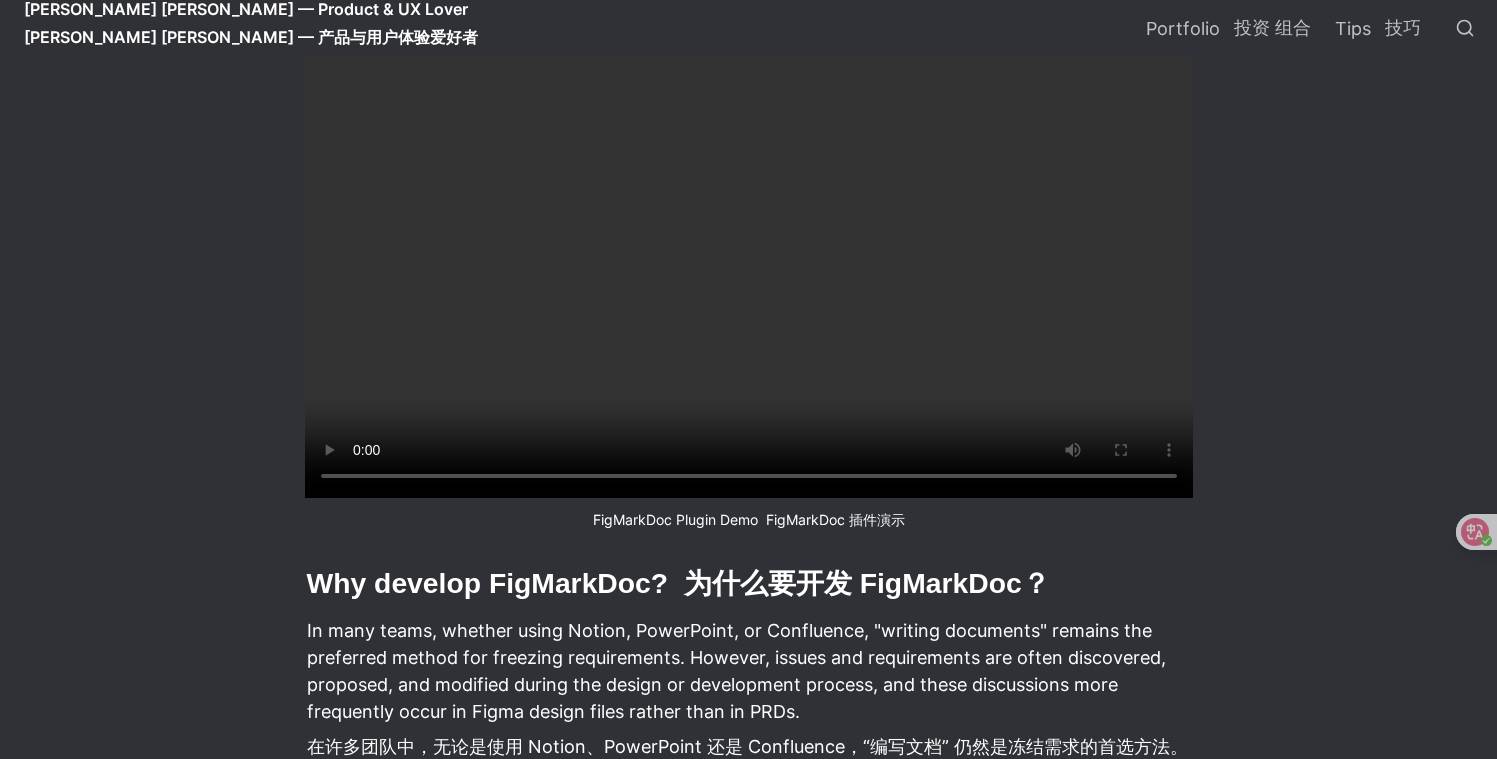scroll, scrollTop: 720, scrollLeft: 0, axis: vertical 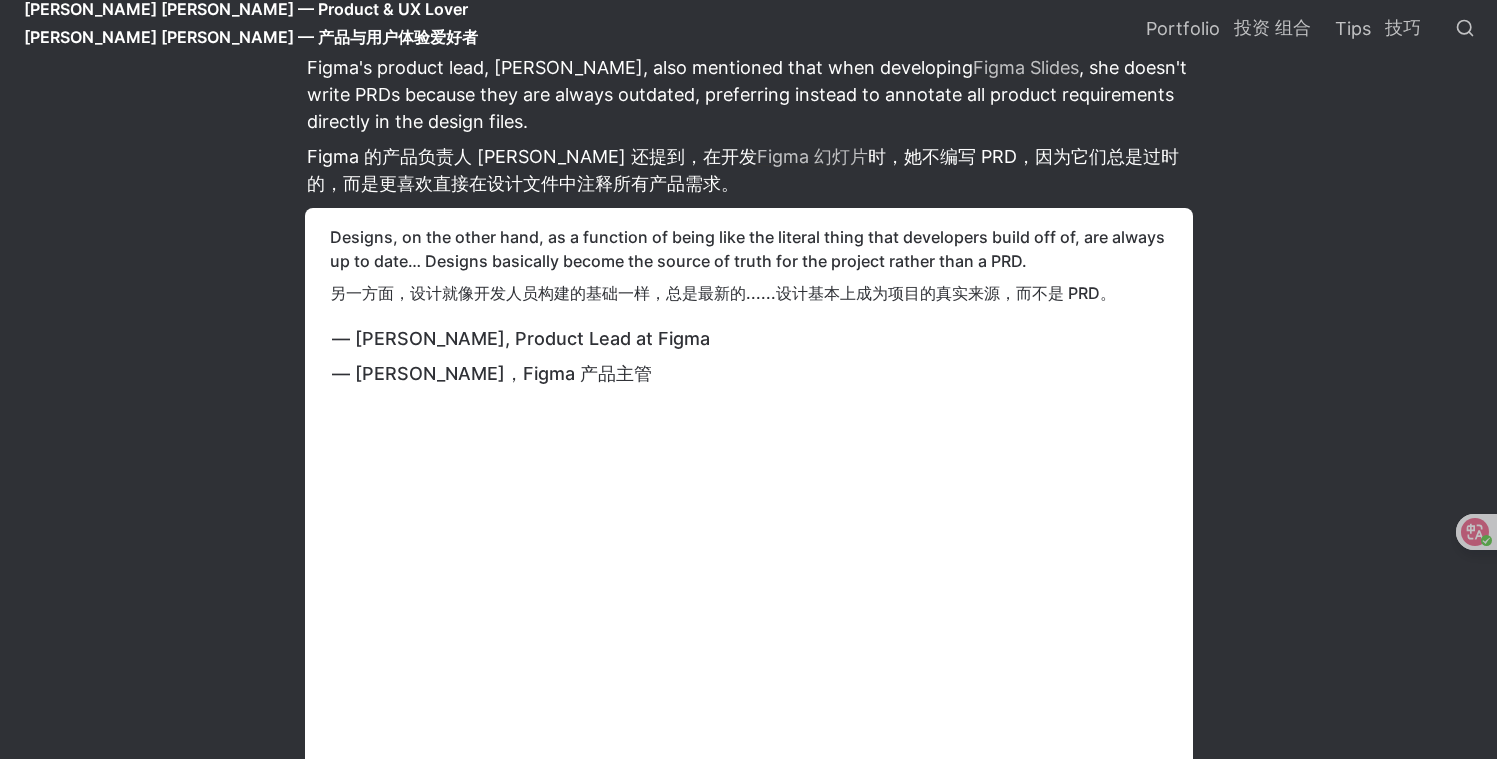 click on "在许多团队中，无论是使用 Notion、PowerPoint 还是 Confluence，“编写文档” 仍然是冻结需求的首选方法。但是，在设计或开发过程中通常会发现、提出和修改问题和需求，并且这些讨论更频繁地发生在 Figma 设计文件中，而不是 PRD 中。" at bounding box center (747, -10) 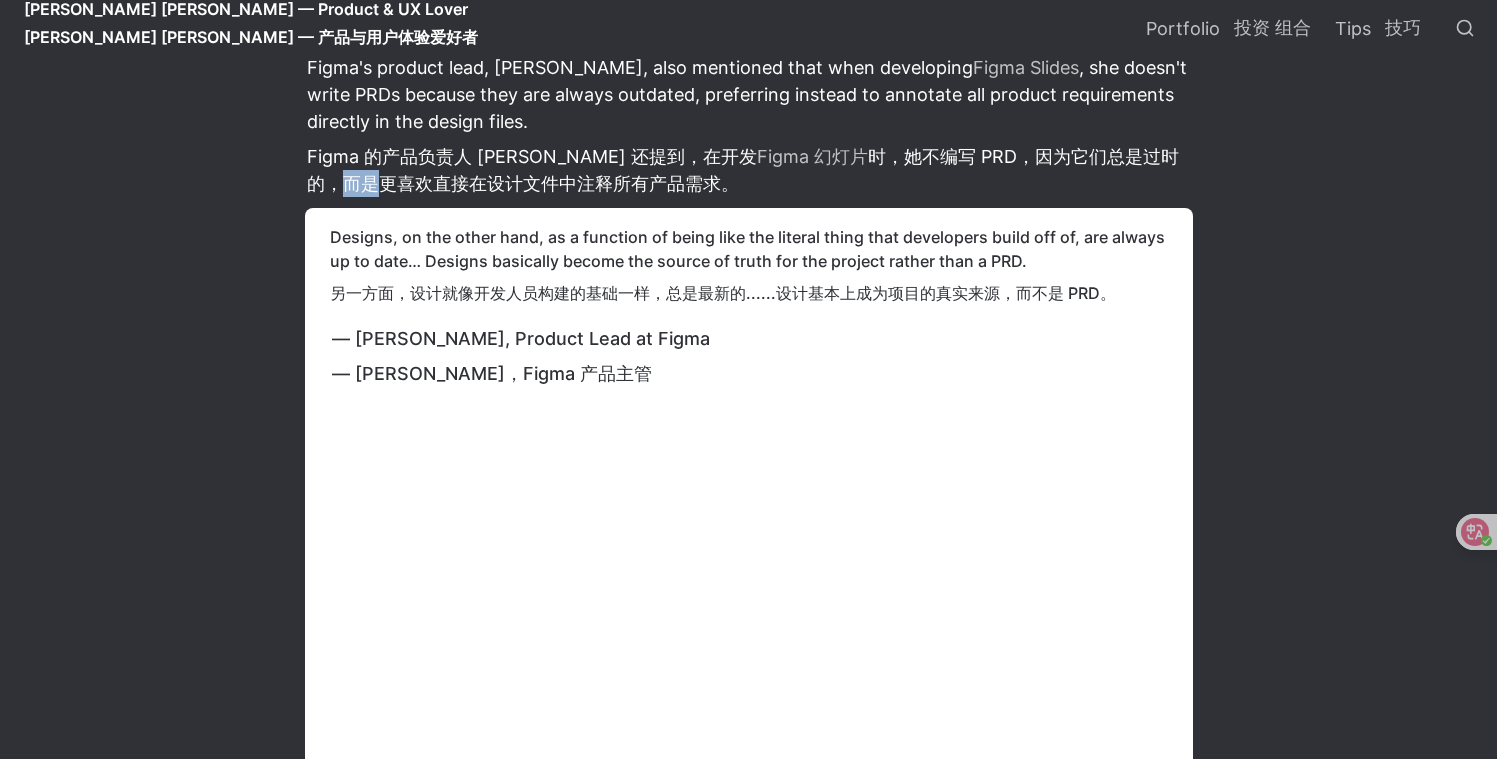click on "Figma 的产品负责人 [PERSON_NAME] 还提到，在开发  Figma 幻灯片 时，她不编写 PRD，因为它们总是过时的，而是更喜欢直接在设计文件中注释所有产品需求。" at bounding box center [743, 170] 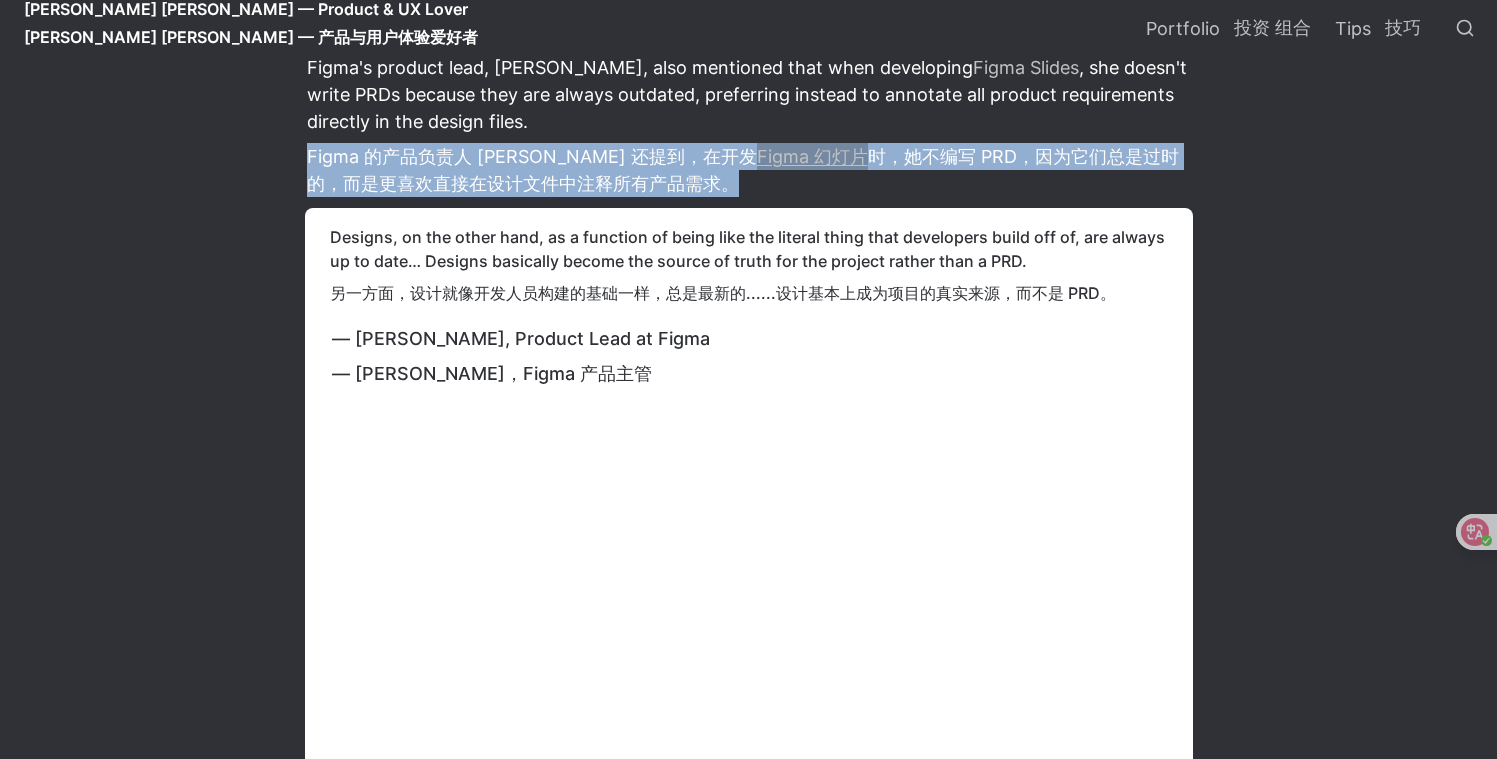 click on "Figma 的产品负责人 [PERSON_NAME] 还提到，在开发  Figma 幻灯片 时，她不编写 PRD，因为它们总是过时的，而是更喜欢直接在设计文件中注释所有产品需求。" at bounding box center [743, 170] 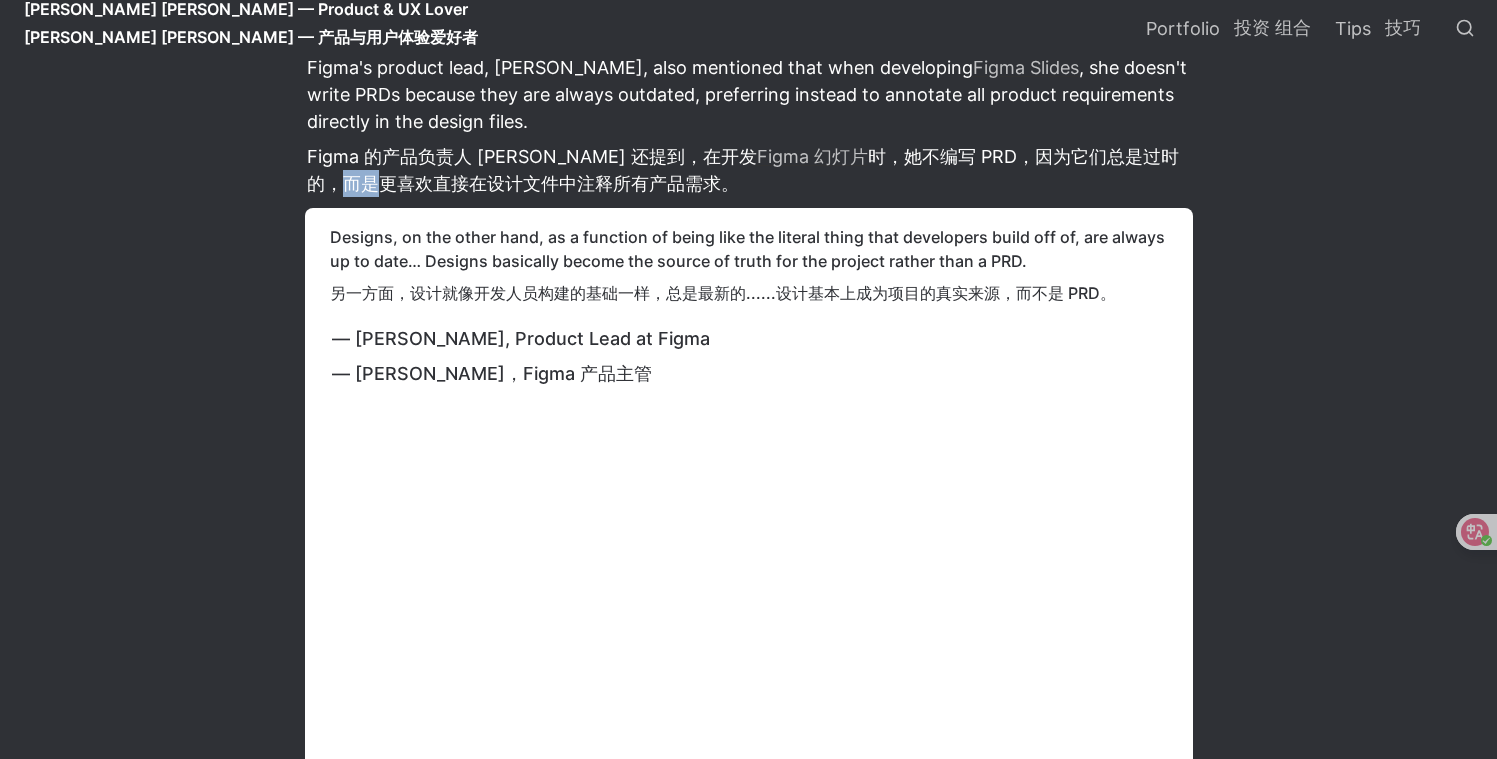 click on "Figma 的产品负责人 [PERSON_NAME] 还提到，在开发  Figma 幻灯片 时，她不编写 PRD，因为它们总是过时的，而是更喜欢直接在设计文件中注释所有产品需求。" at bounding box center [743, 170] 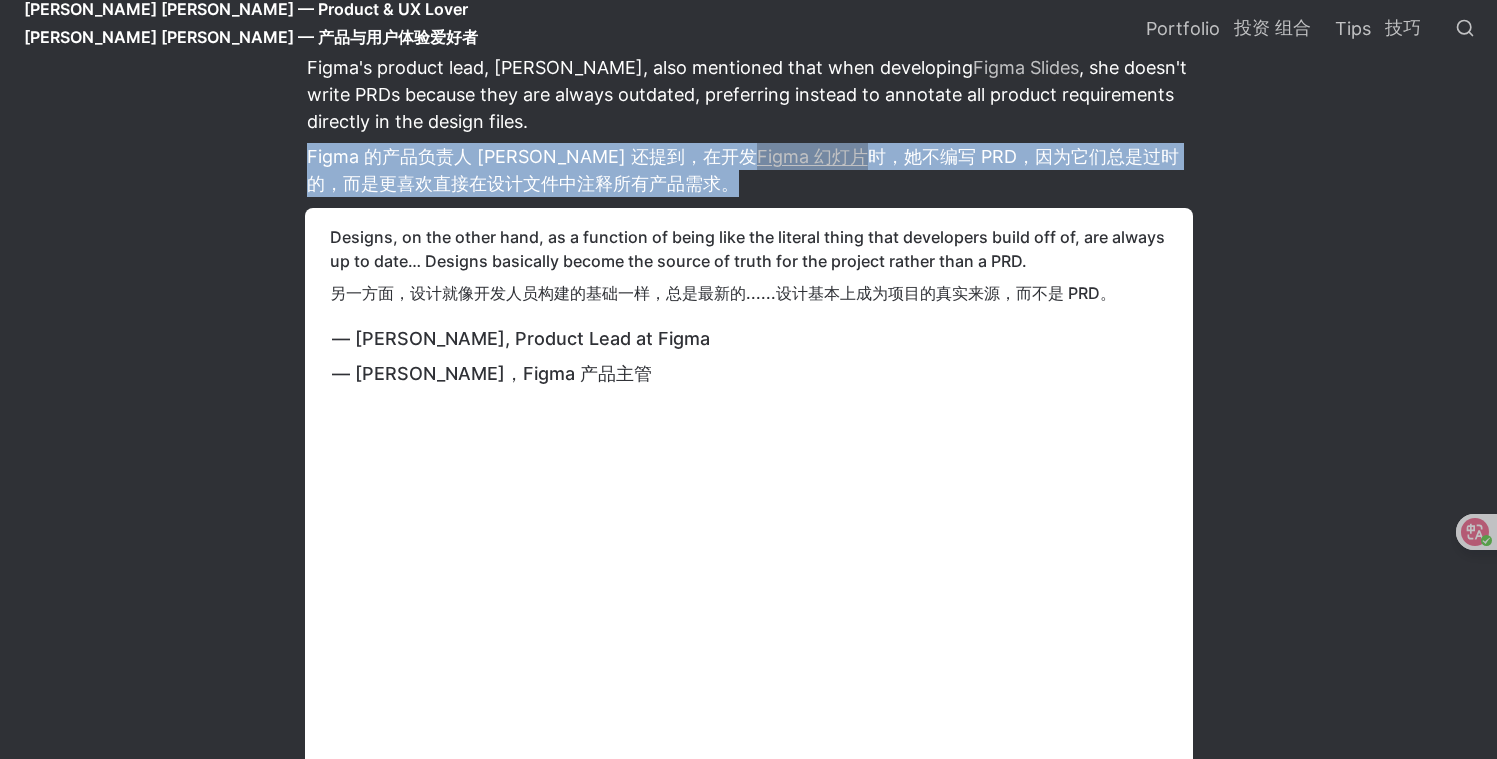 click on "Figma 的产品负责人 [PERSON_NAME] 还提到，在开发  Figma 幻灯片 时，她不编写 PRD，因为它们总是过时的，而是更喜欢直接在设计文件中注释所有产品需求。" at bounding box center (743, 170) 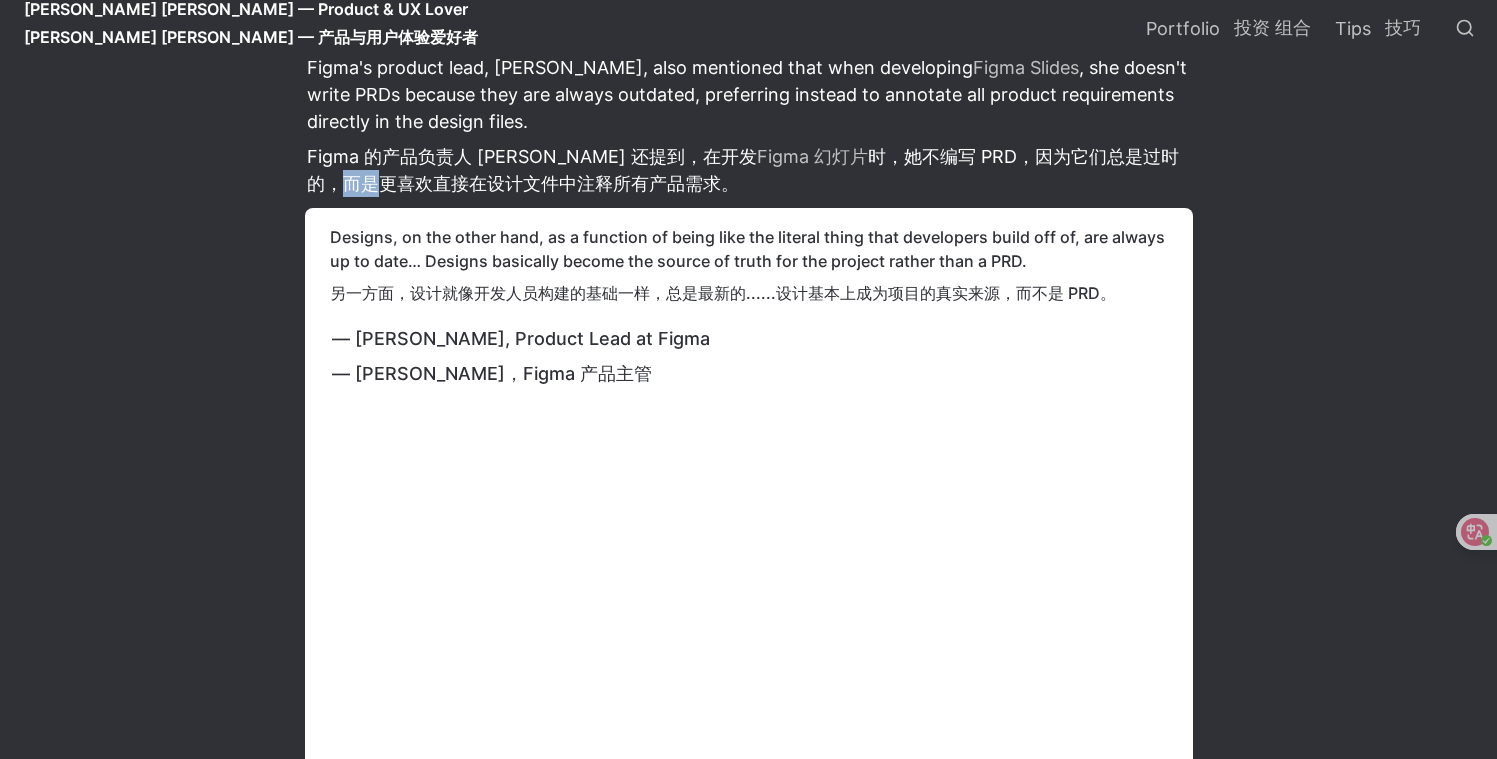 click on "Figma 的产品负责人 [PERSON_NAME] 还提到，在开发  Figma 幻灯片 时，她不编写 PRD，因为它们总是过时的，而是更喜欢直接在设计文件中注释所有产品需求。" at bounding box center (743, 170) 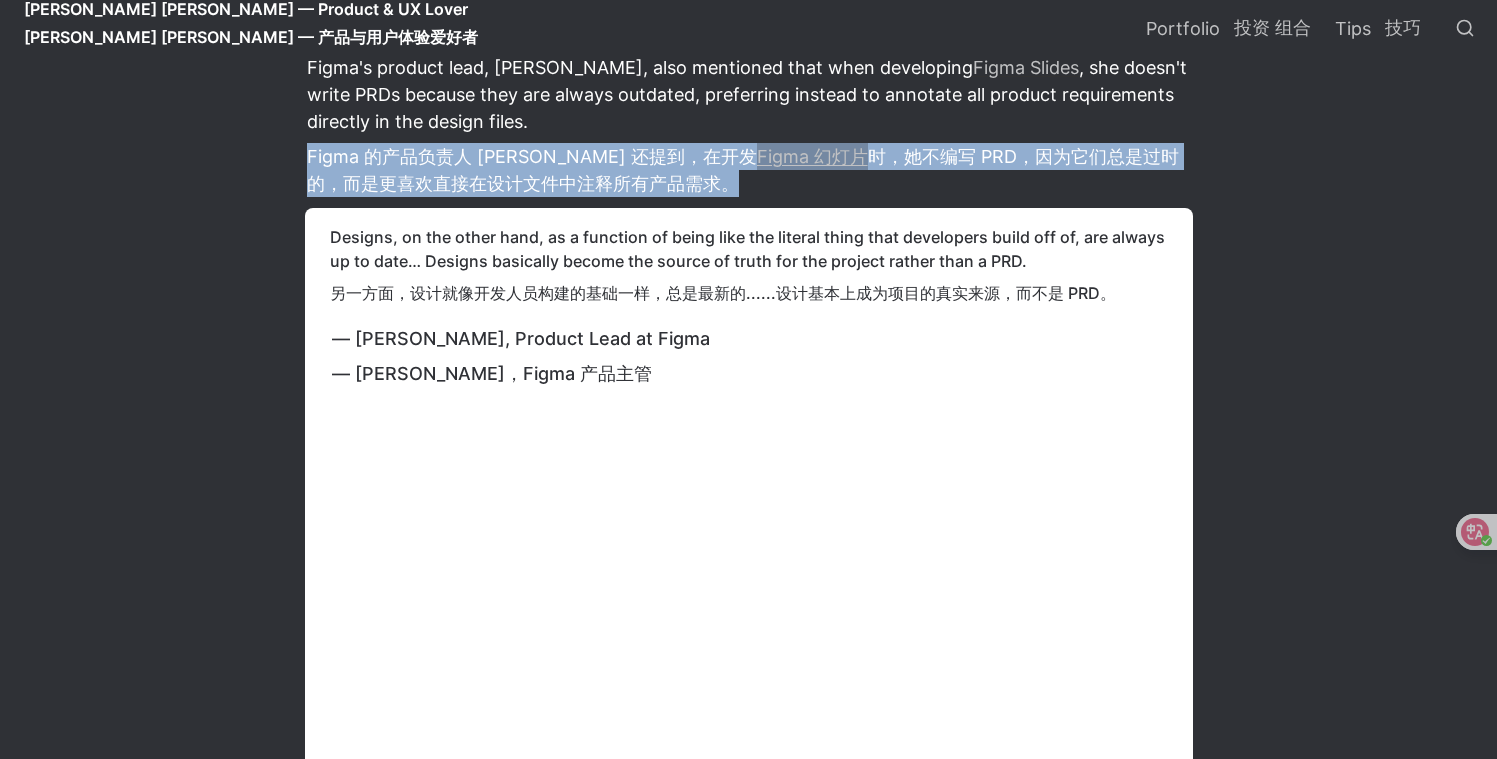 click on "Figma 的产品负责人 [PERSON_NAME] 还提到，在开发  Figma 幻灯片 时，她不编写 PRD，因为它们总是过时的，而是更喜欢直接在设计文件中注释所有产品需求。" at bounding box center (743, 170) 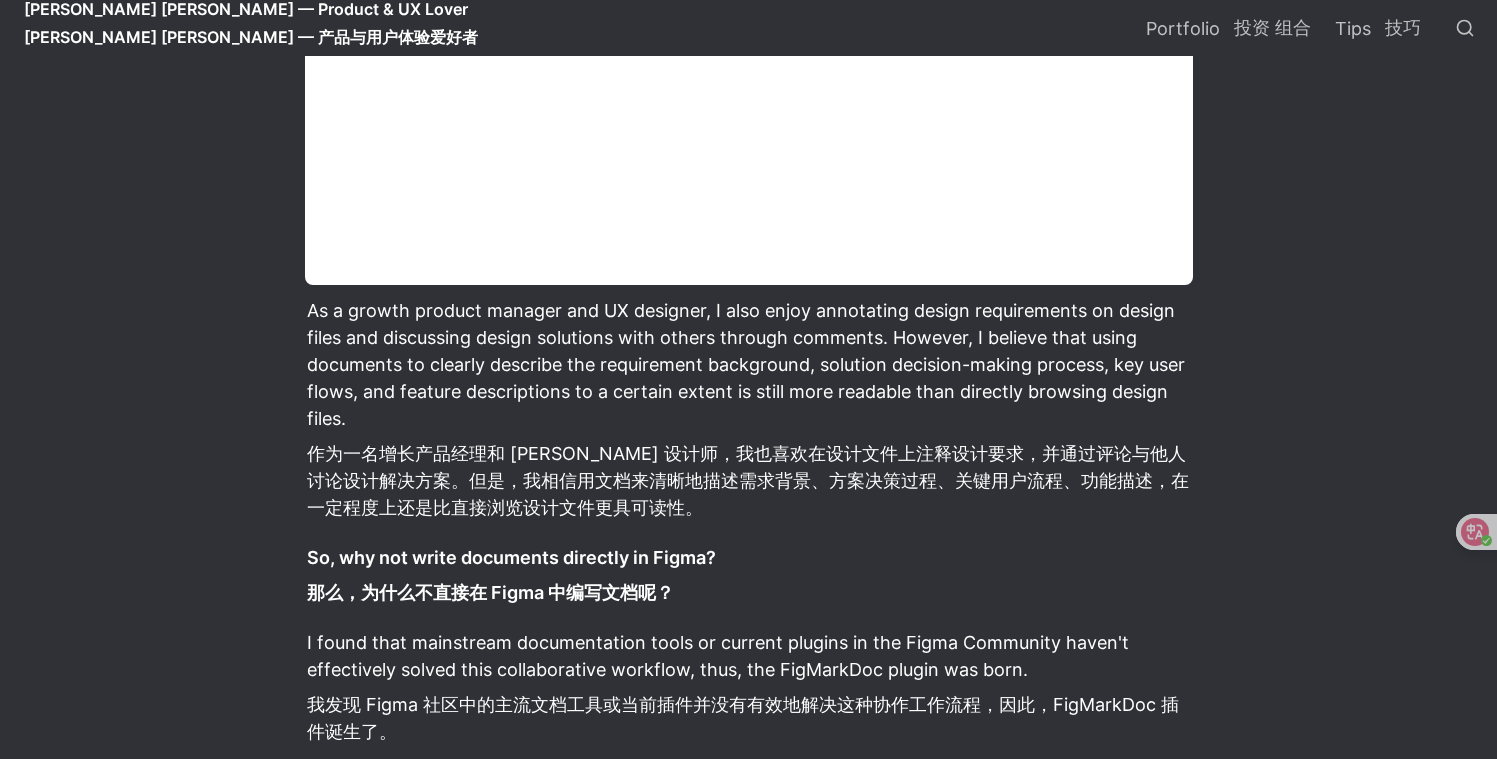scroll, scrollTop: 2226, scrollLeft: 0, axis: vertical 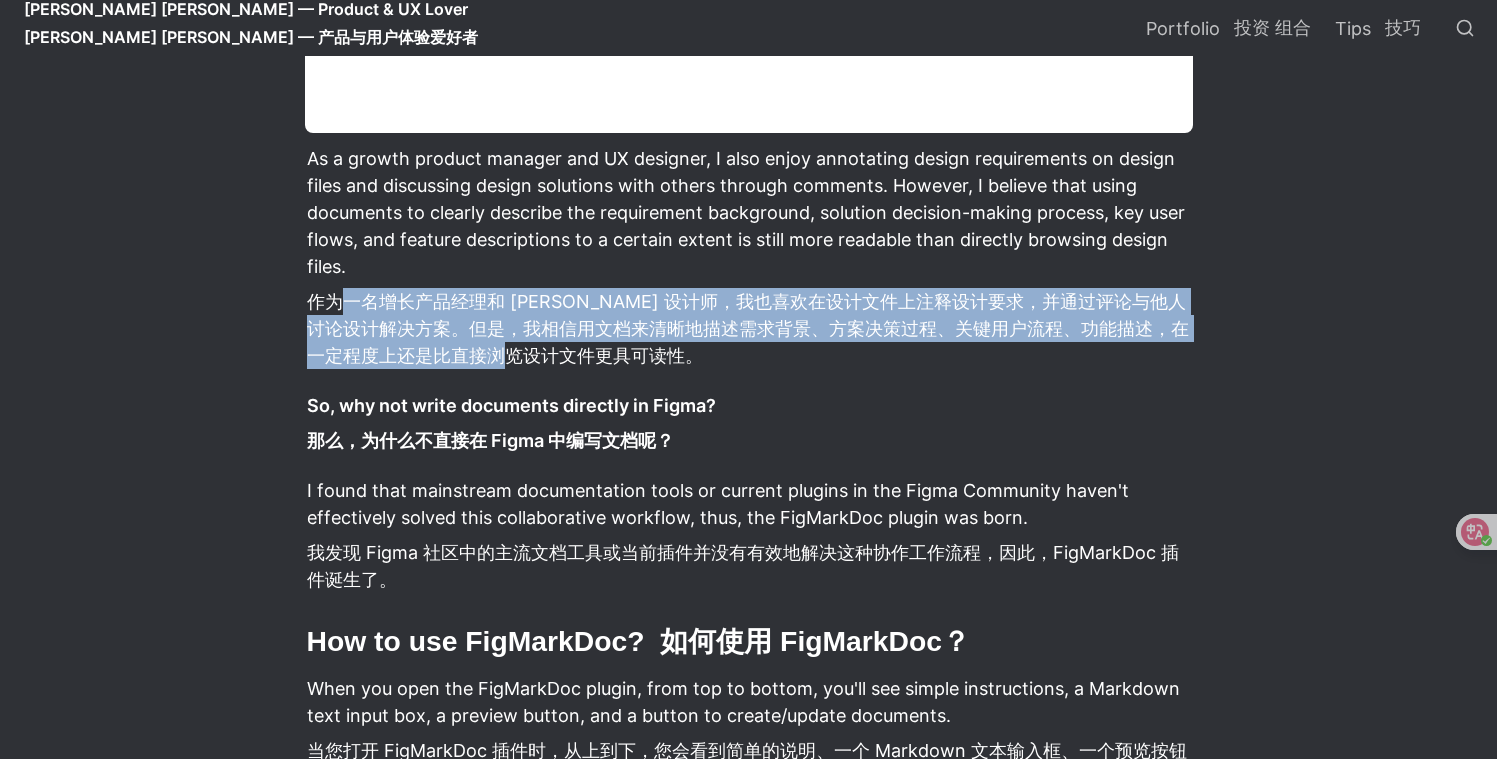 drag, startPoint x: 345, startPoint y: 459, endPoint x: 1116, endPoint y: 531, distance: 774.35455 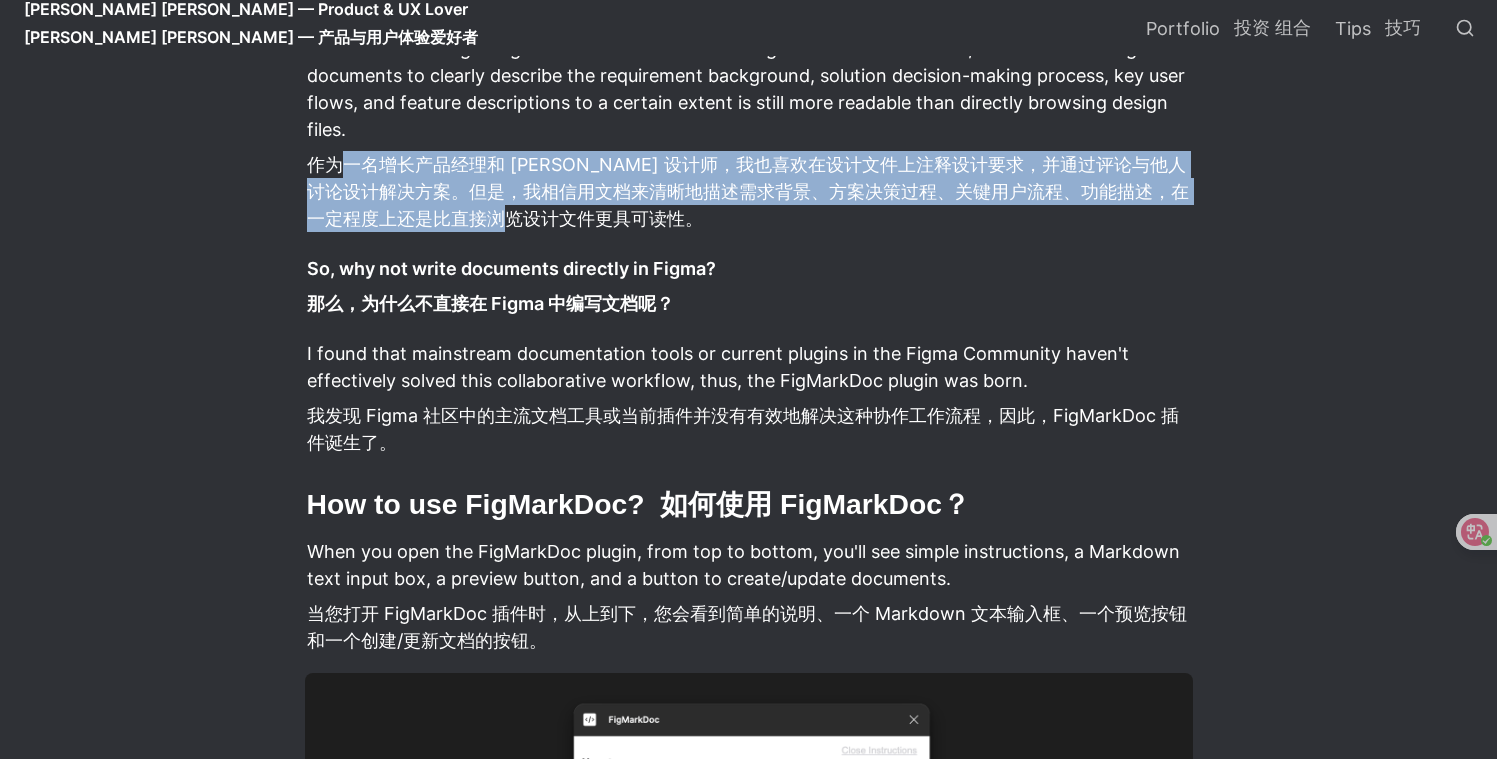 scroll, scrollTop: 2383, scrollLeft: 0, axis: vertical 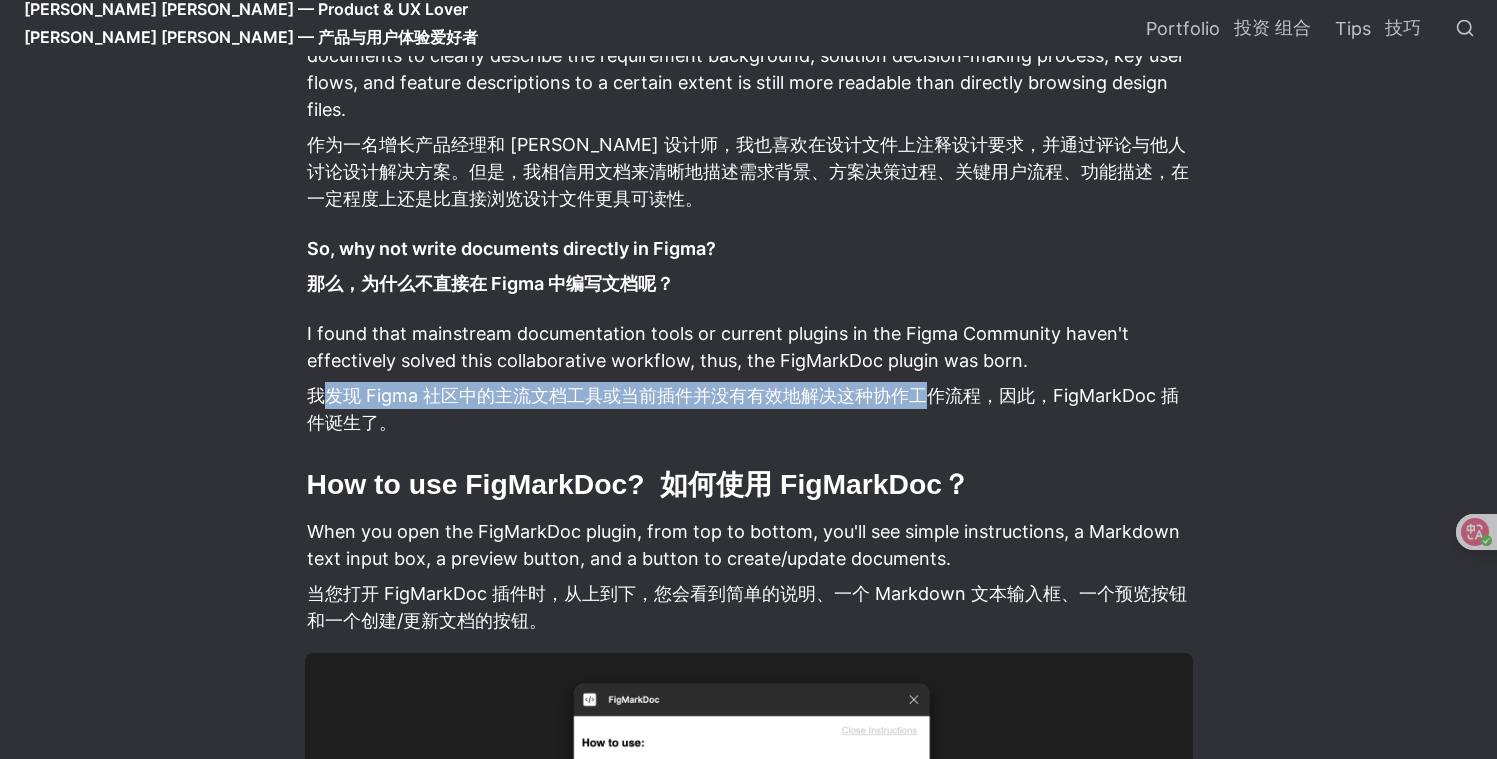 drag, startPoint x: 329, startPoint y: 549, endPoint x: 932, endPoint y: 555, distance: 603.02985 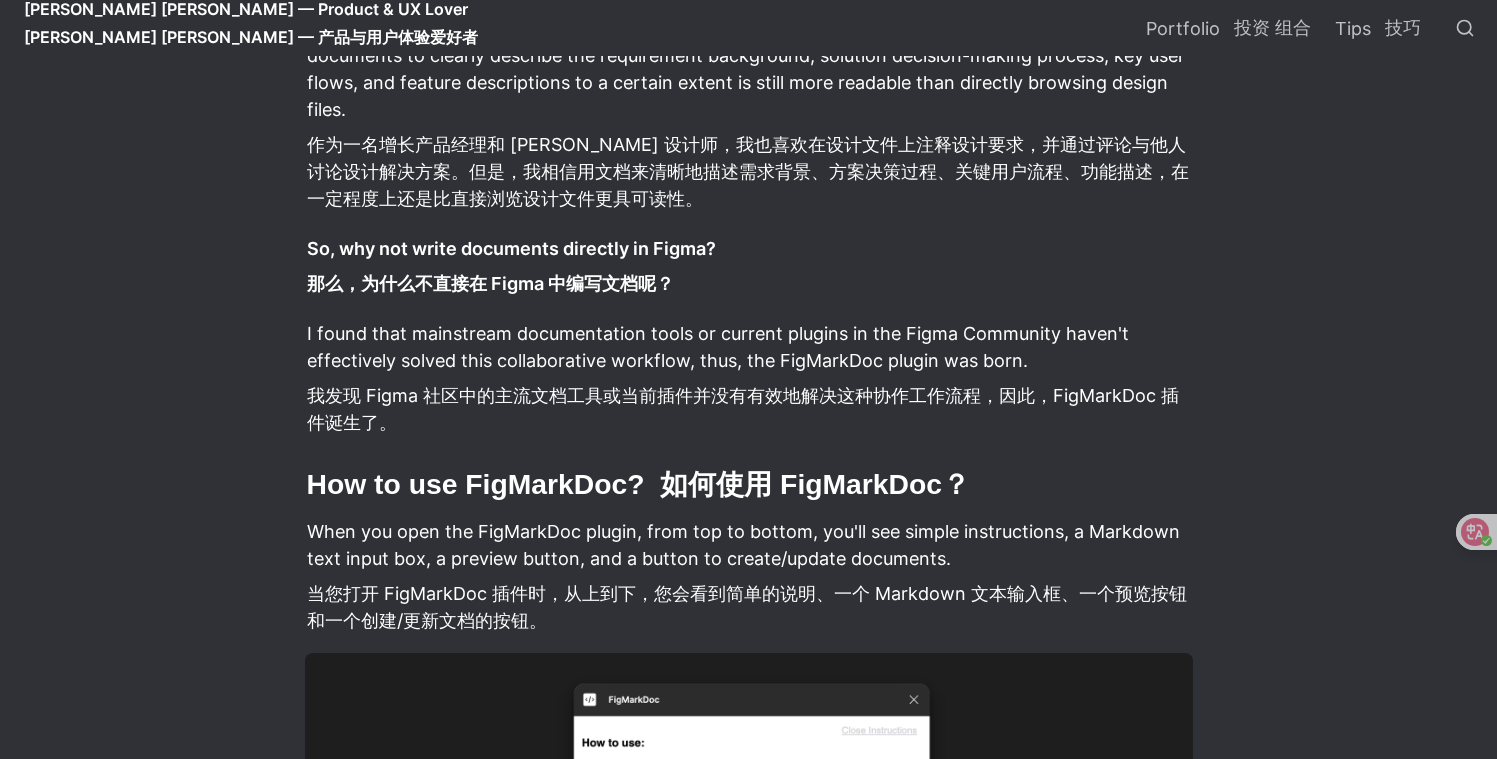 click on "我发现 Figma 社区中的主流文档工具或当前插件并没有有效地解决这种协作工作流程，因此，FigMarkDoc 插件诞生了。" at bounding box center [743, 409] 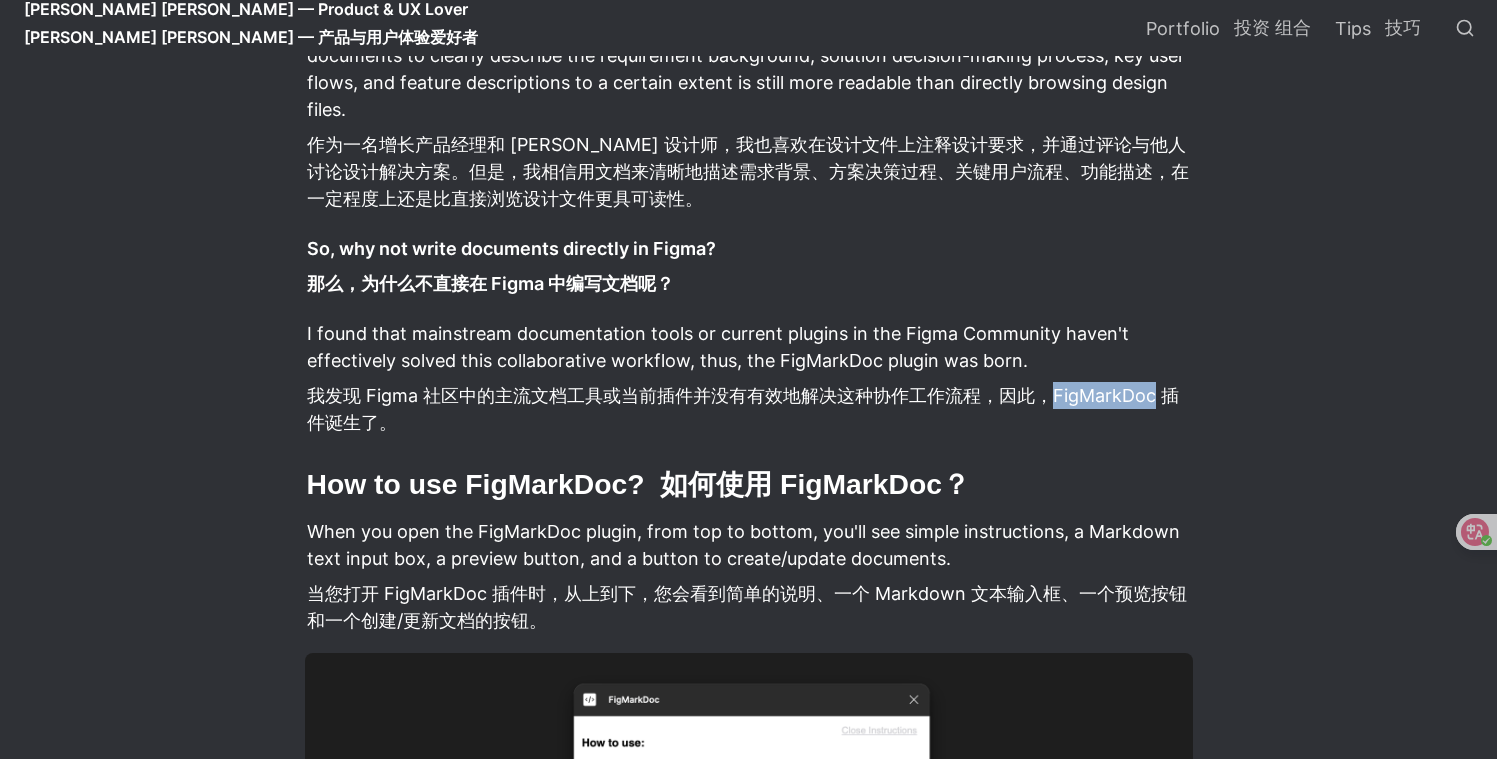 click on "我发现 Figma 社区中的主流文档工具或当前插件并没有有效地解决这种协作工作流程，因此，FigMarkDoc 插件诞生了。" at bounding box center [743, 409] 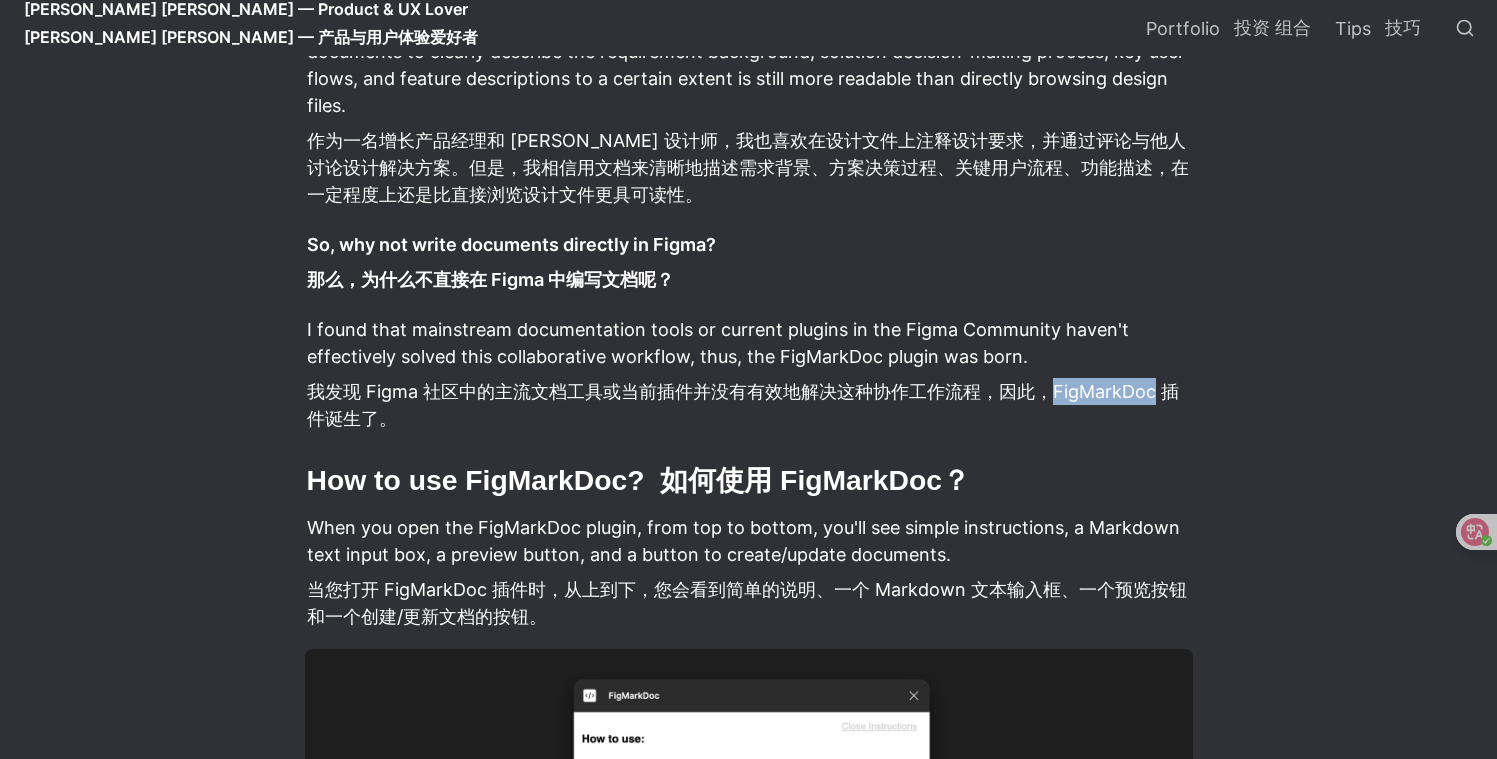 copy on "FigMarkDoc" 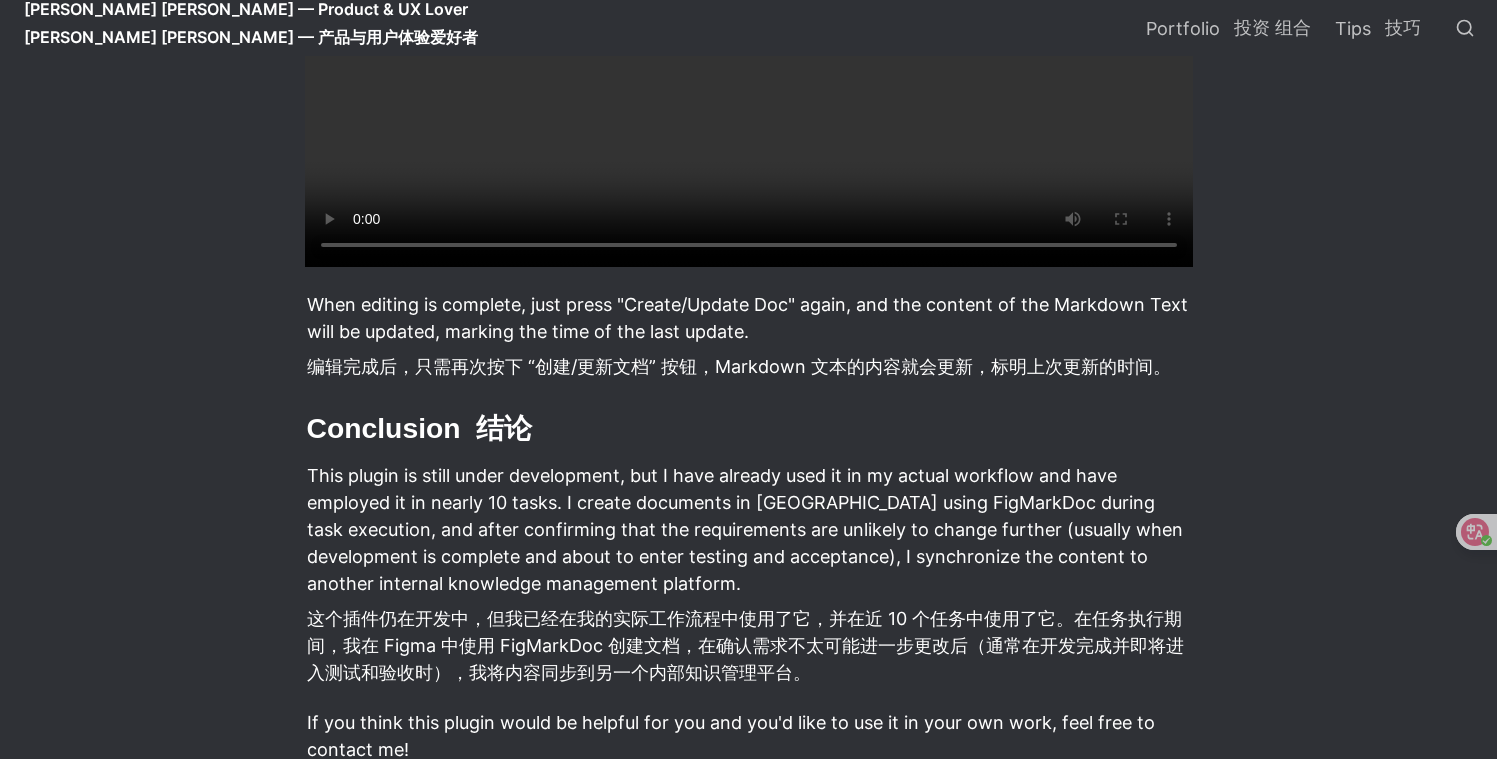 scroll, scrollTop: 5229, scrollLeft: 0, axis: vertical 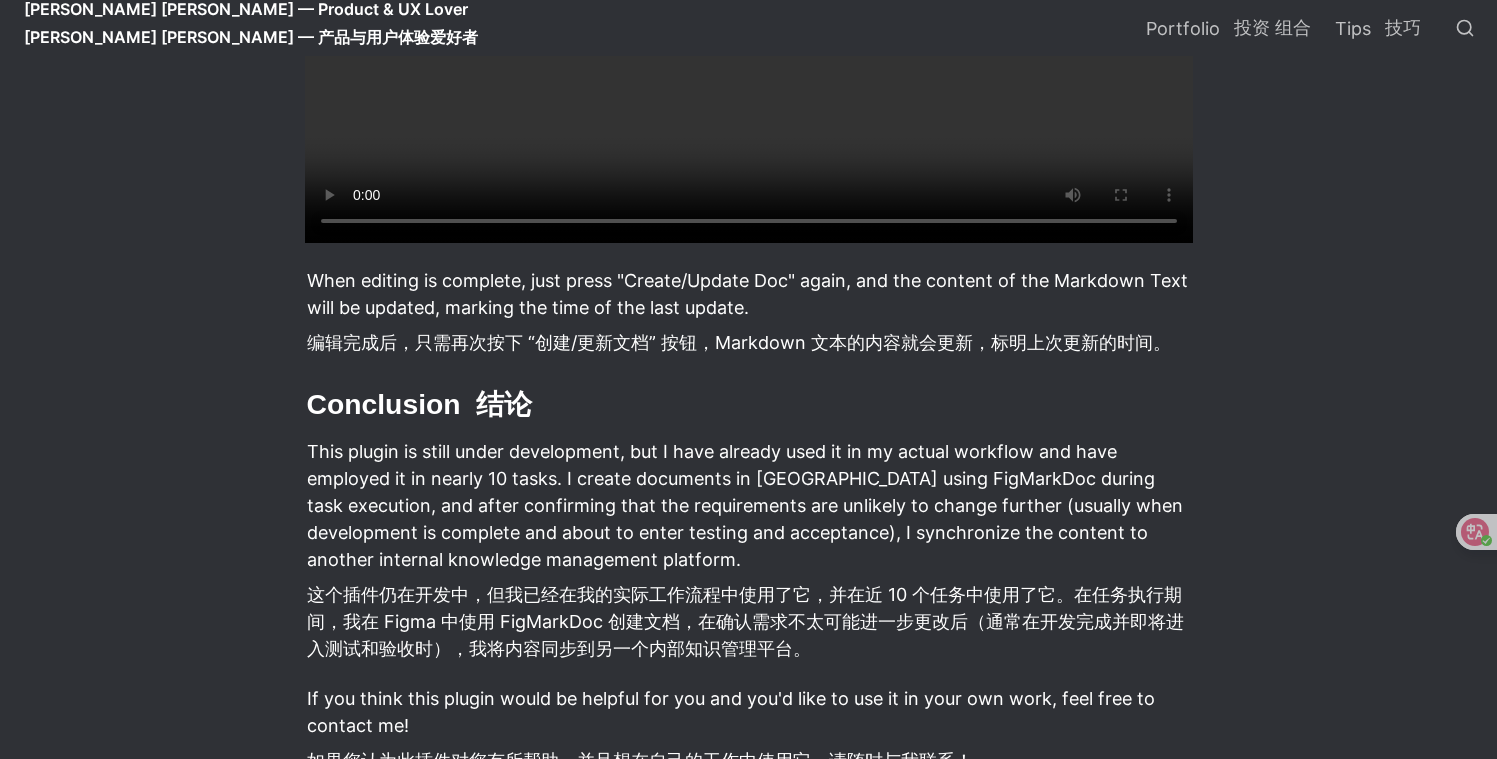 click at bounding box center (749, 21) 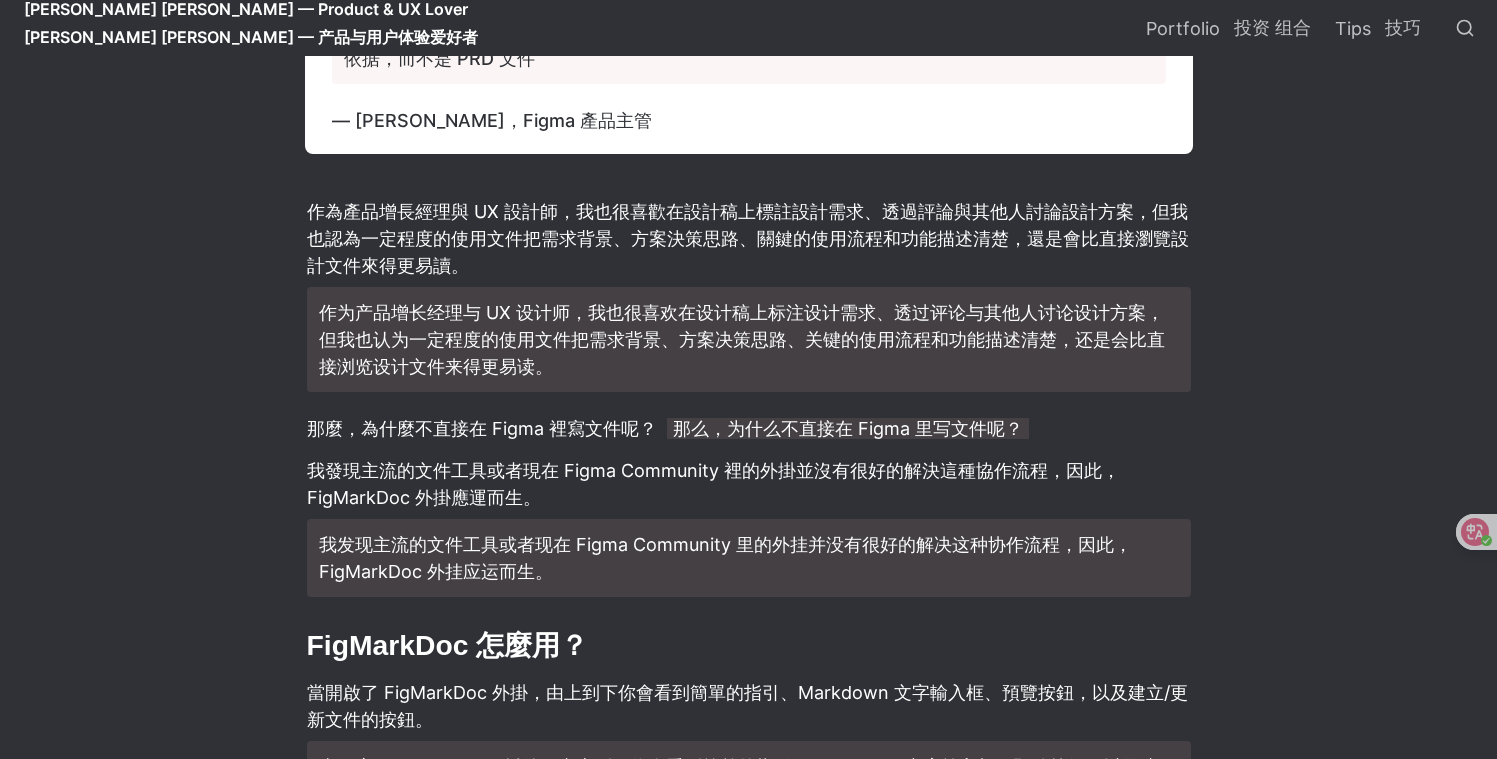 scroll, scrollTop: 6759, scrollLeft: 0, axis: vertical 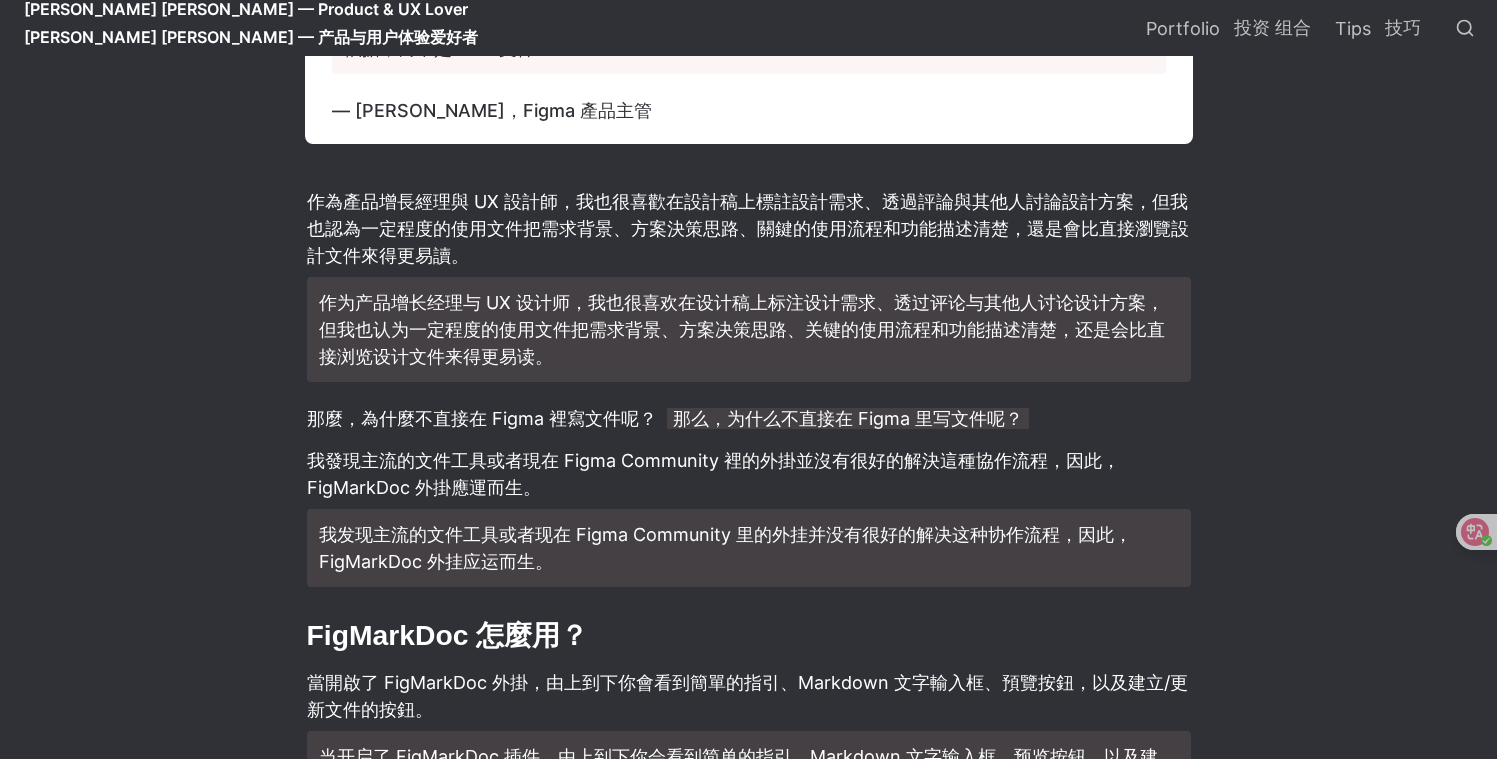 click on "[PERSON_NAME] [PERSON_NAME] — Product & UX Lover [PERSON_NAME] [PERSON_NAME] — 产品与用户体验爱好者 / Selected Projects    精选项目 / FigMarkDoc: Write Docs in Figma Made Easy FigMarkDoc：在 Figma 中轻松编写文档 FigMarkDoc: Write Docs in Figma Made Easy FigMarkDoc：在 Figma 中轻松编写文档 FigMarkDoc is a Figma plugin that helps product managers or marketers easily add requirement documents to Figma, simplifying the collaboration process between designers and themselves. FigMarkDoc 是一个 Figma 插件，可帮助产品经理或营销人员轻松地将需求文档添加到 Figma，从而简化设计师与他们之间的协作过程。 FigMarkDoc Plugin Demo    FigMarkDoc 插件演示 Why develop FigMarkDoc?    为什么要开发 FigMarkDoc？ [PERSON_NAME] product lead, [PERSON_NAME], also mentioned that when developing  Figma Slides , she doesn't write PRDs because they are always outdated, preferring instead to annotate all product requirements directly in the design files. Figma 幻灯片 🗣" at bounding box center (749, -2250) 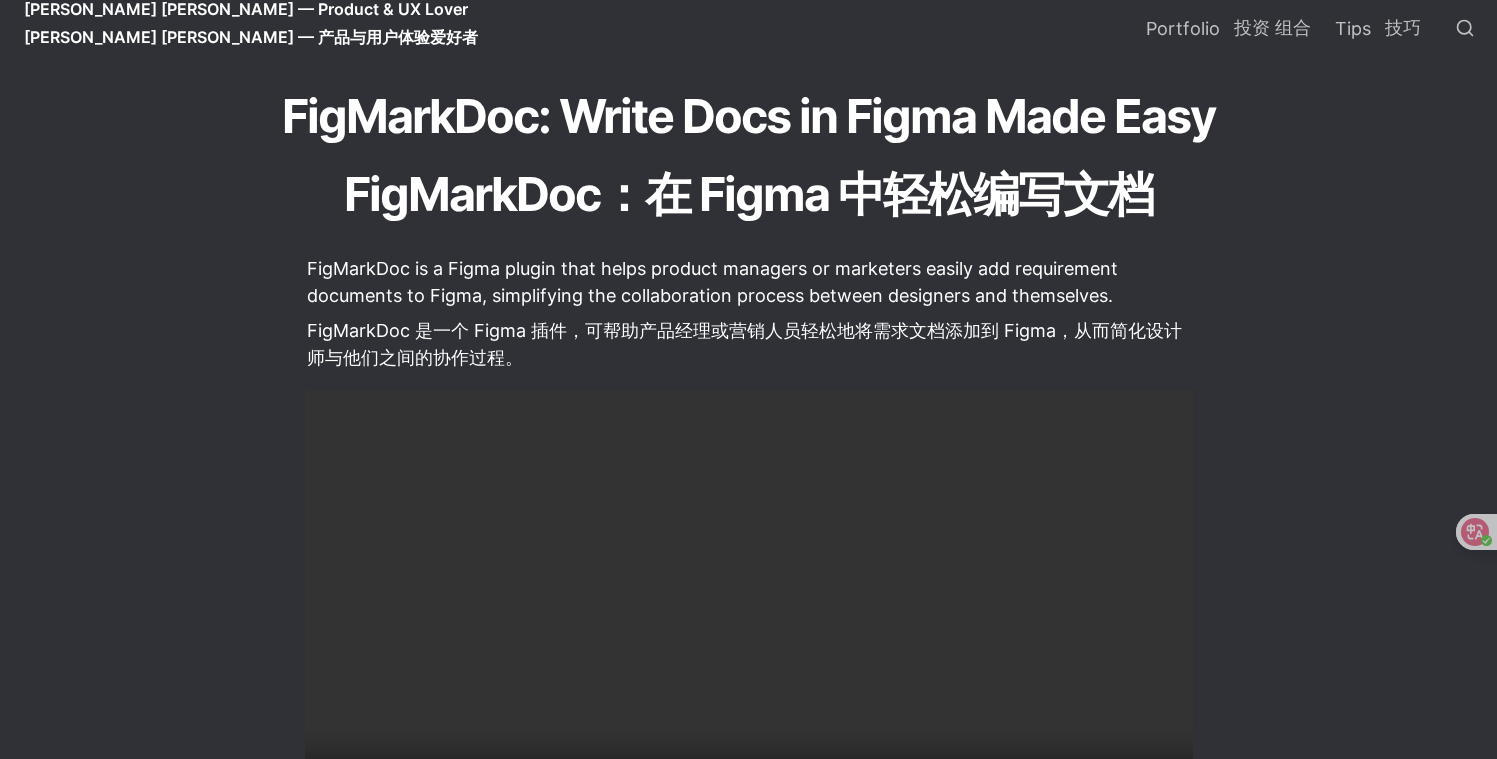 scroll, scrollTop: 356, scrollLeft: 0, axis: vertical 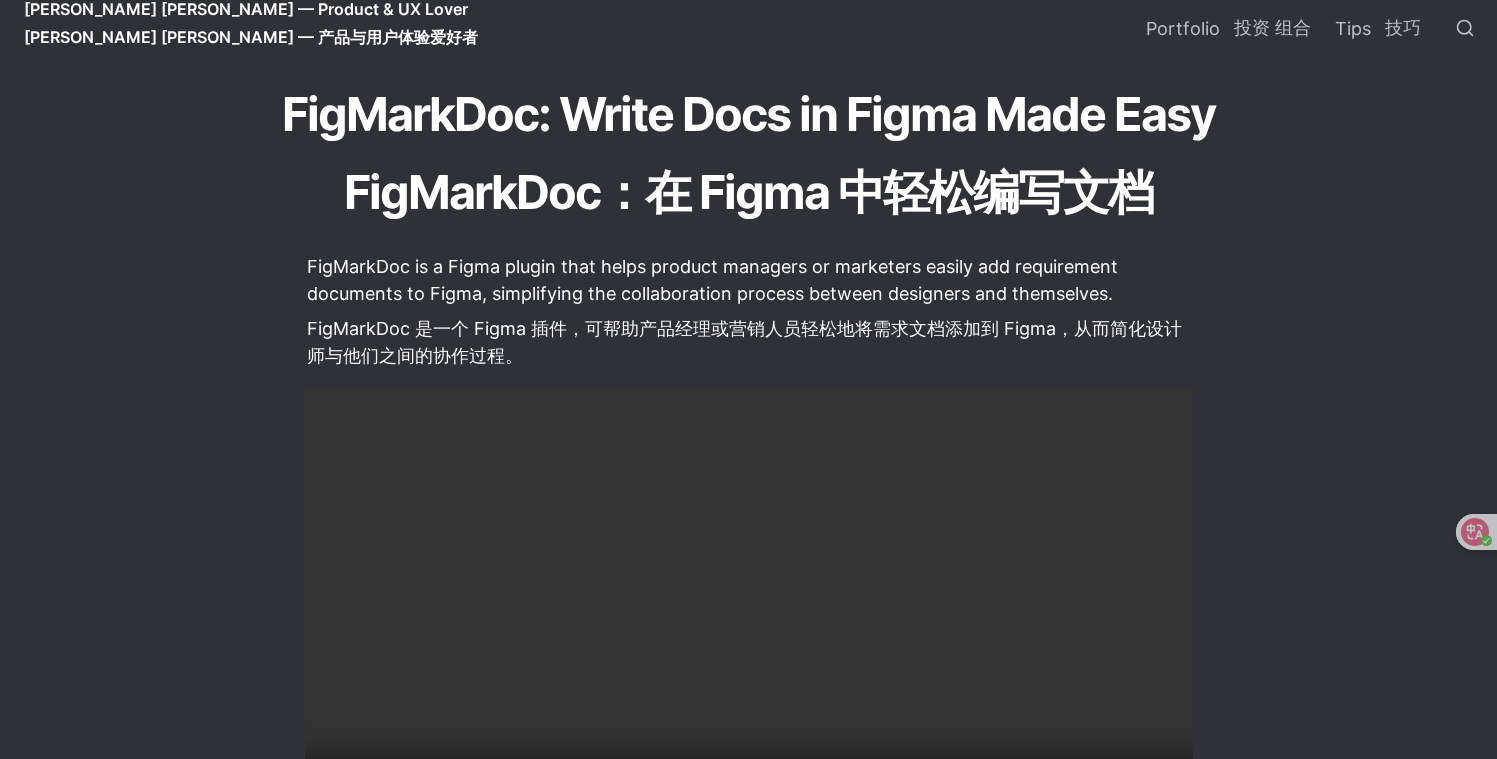 click on "FigMarkDoc: Write Docs in Figma Made Easy FigMarkDoc：在 Figma 中轻松编写文档" at bounding box center [749, 157] 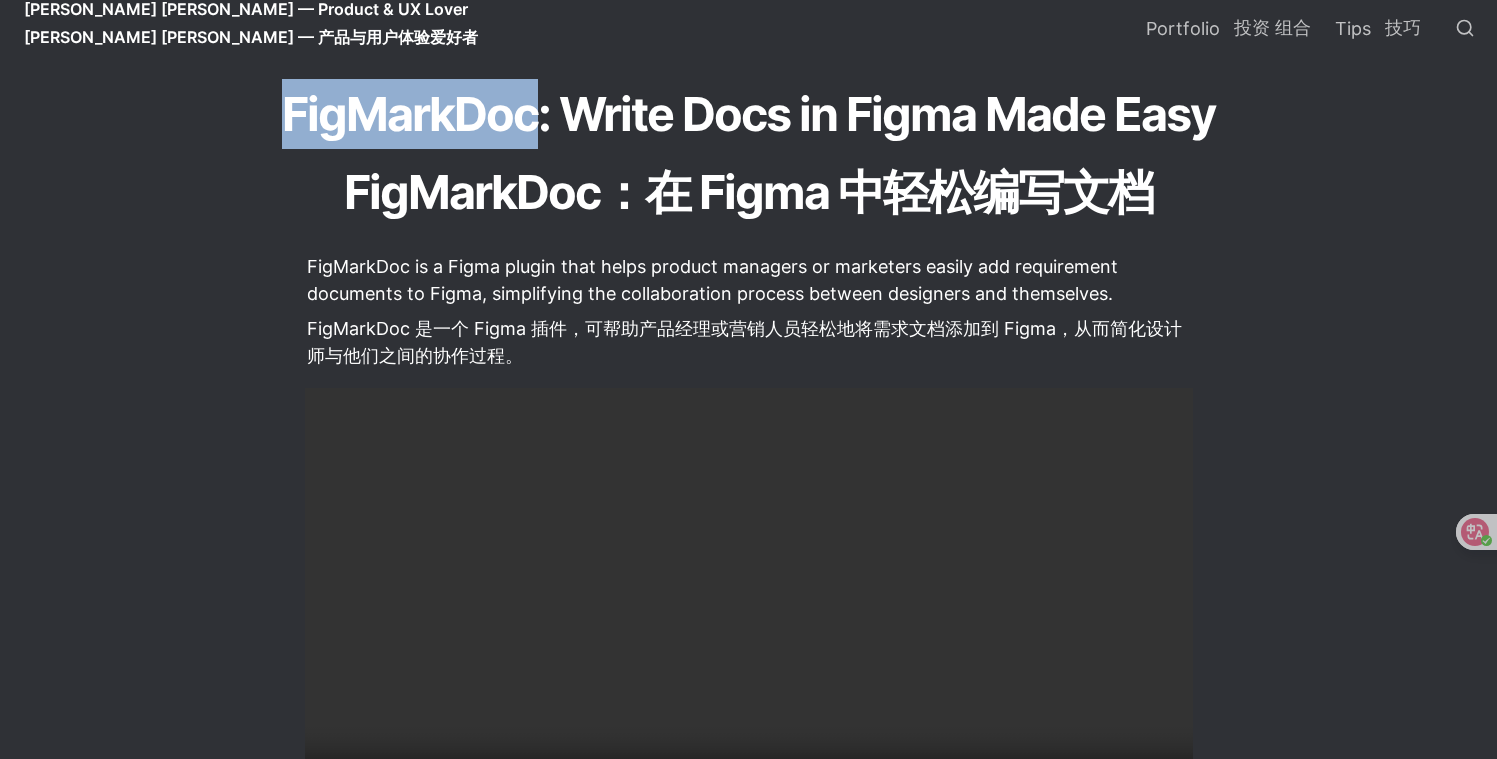 click on "FigMarkDoc: Write Docs in Figma Made Easy FigMarkDoc：在 Figma 中轻松编写文档" at bounding box center (749, 157) 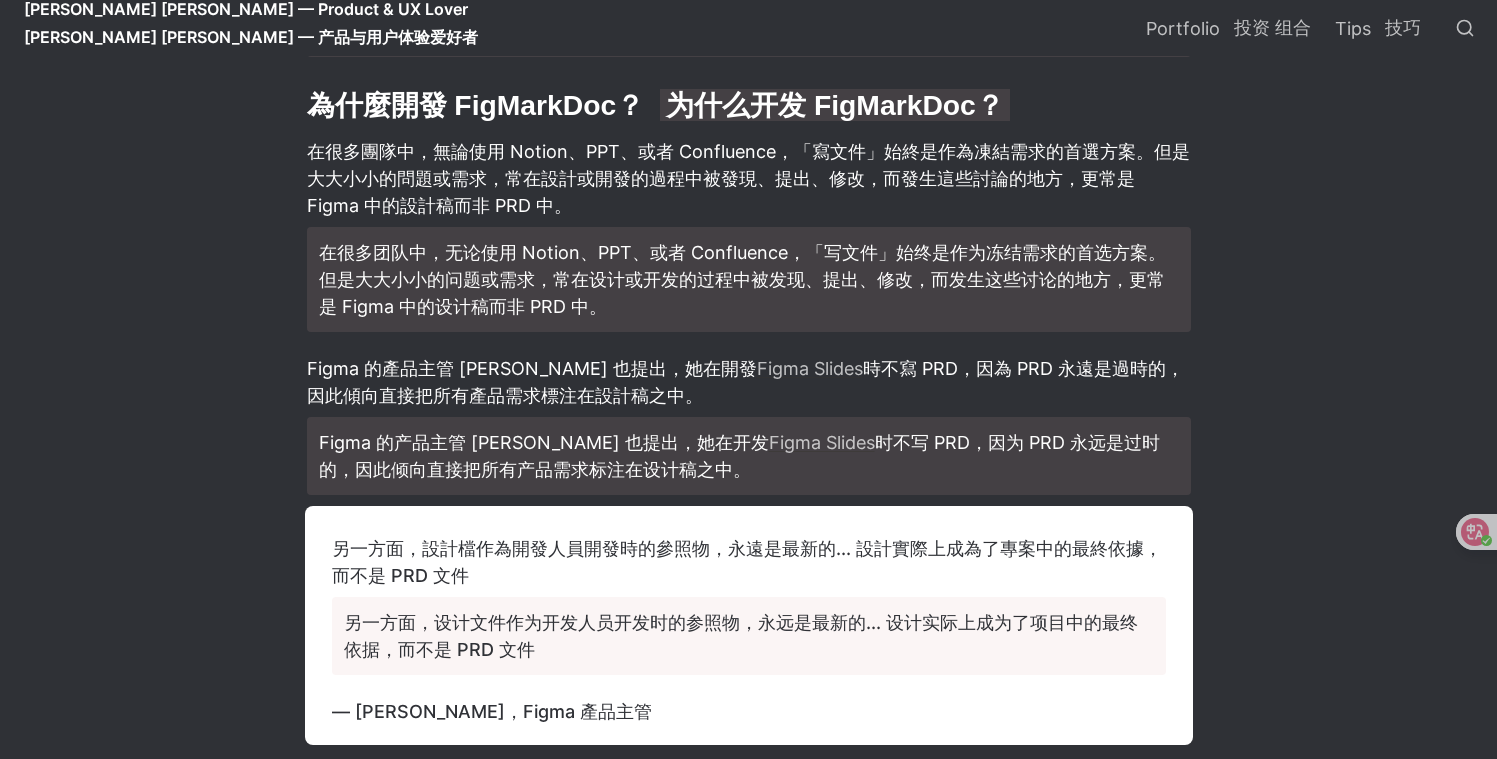 scroll, scrollTop: 6487, scrollLeft: 0, axis: vertical 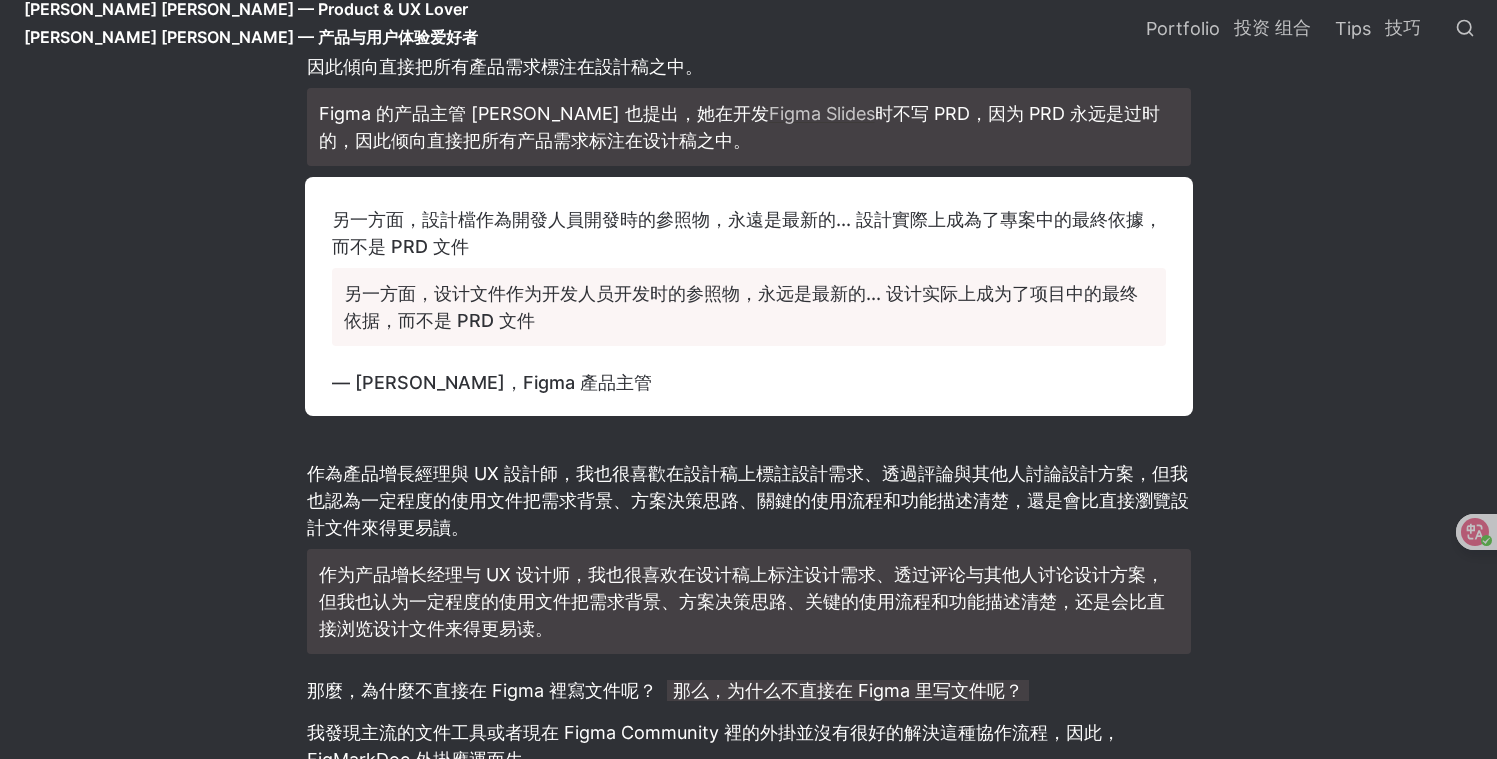 drag, startPoint x: 346, startPoint y: 138, endPoint x: 935, endPoint y: 478, distance: 680.089 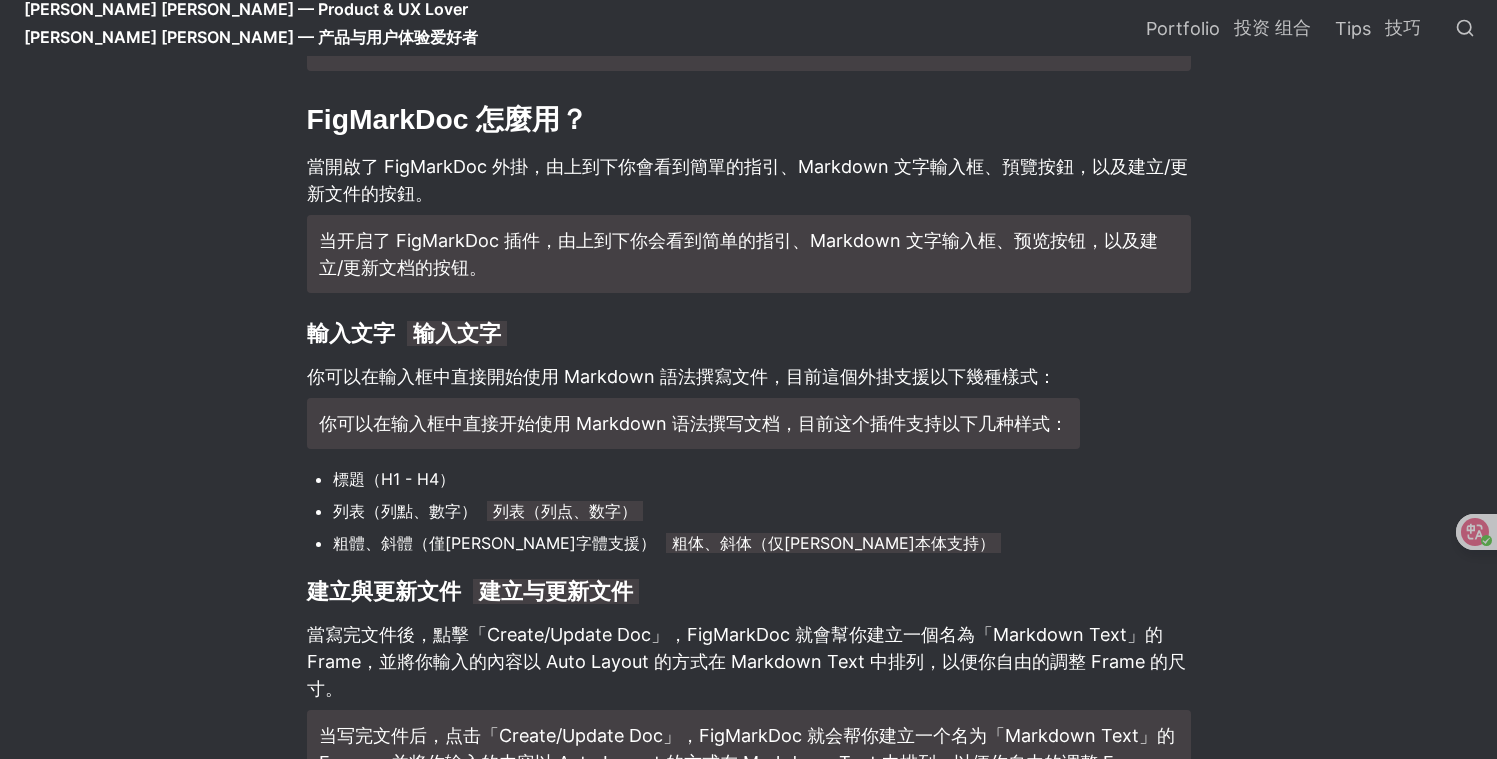 scroll, scrollTop: 7285, scrollLeft: 0, axis: vertical 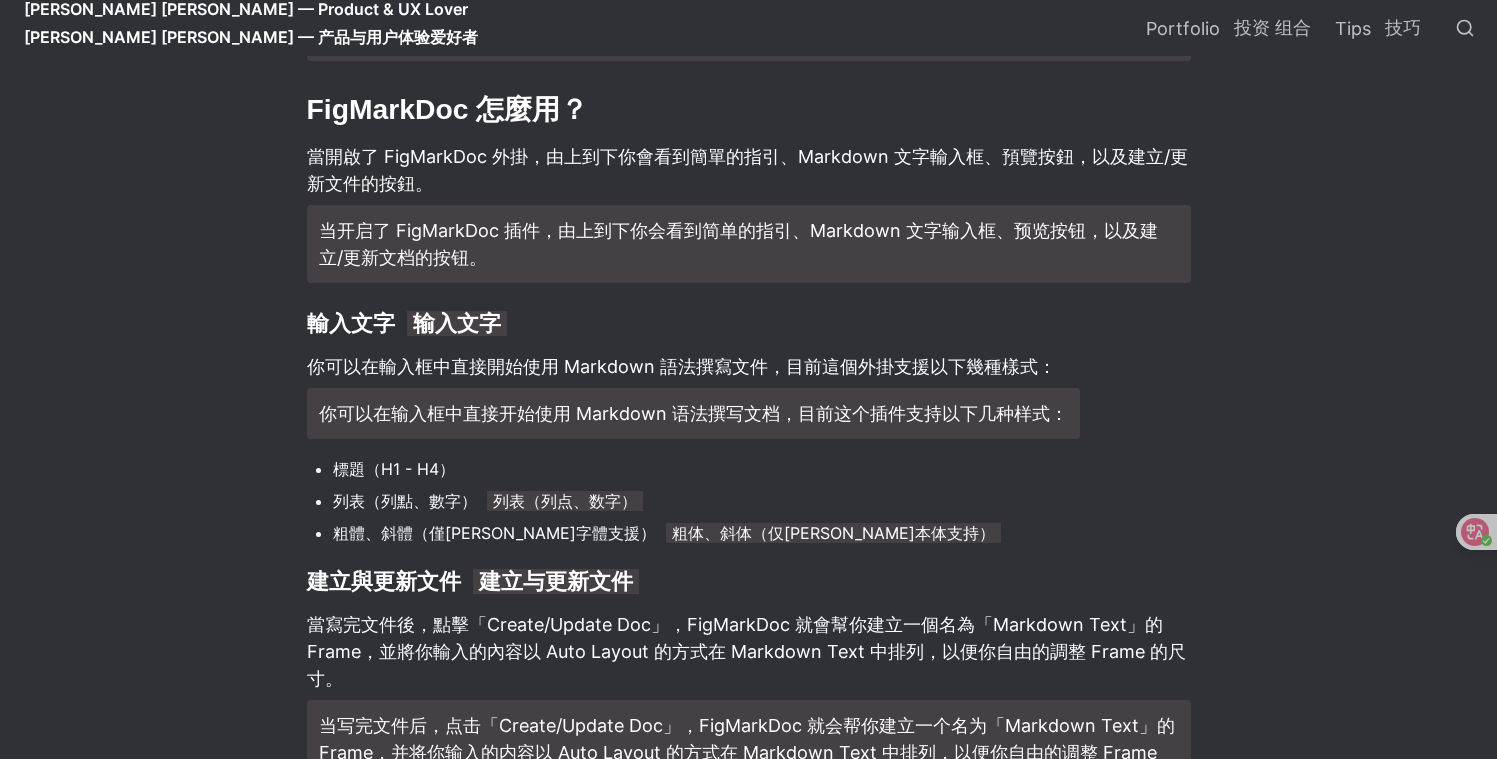 click on "我發現主流的文件工具或者現在 Figma Community 裡的外掛並沒有很好的解決這種協作流程，因此，FigMarkDoc 外掛應運而生。 我发现主流的文件工具或者现在 Figma Community 里的外挂并没有很好的解决这种协作流程，因此，FigMarkDoc 外挂应运而生。" at bounding box center [749, -5] 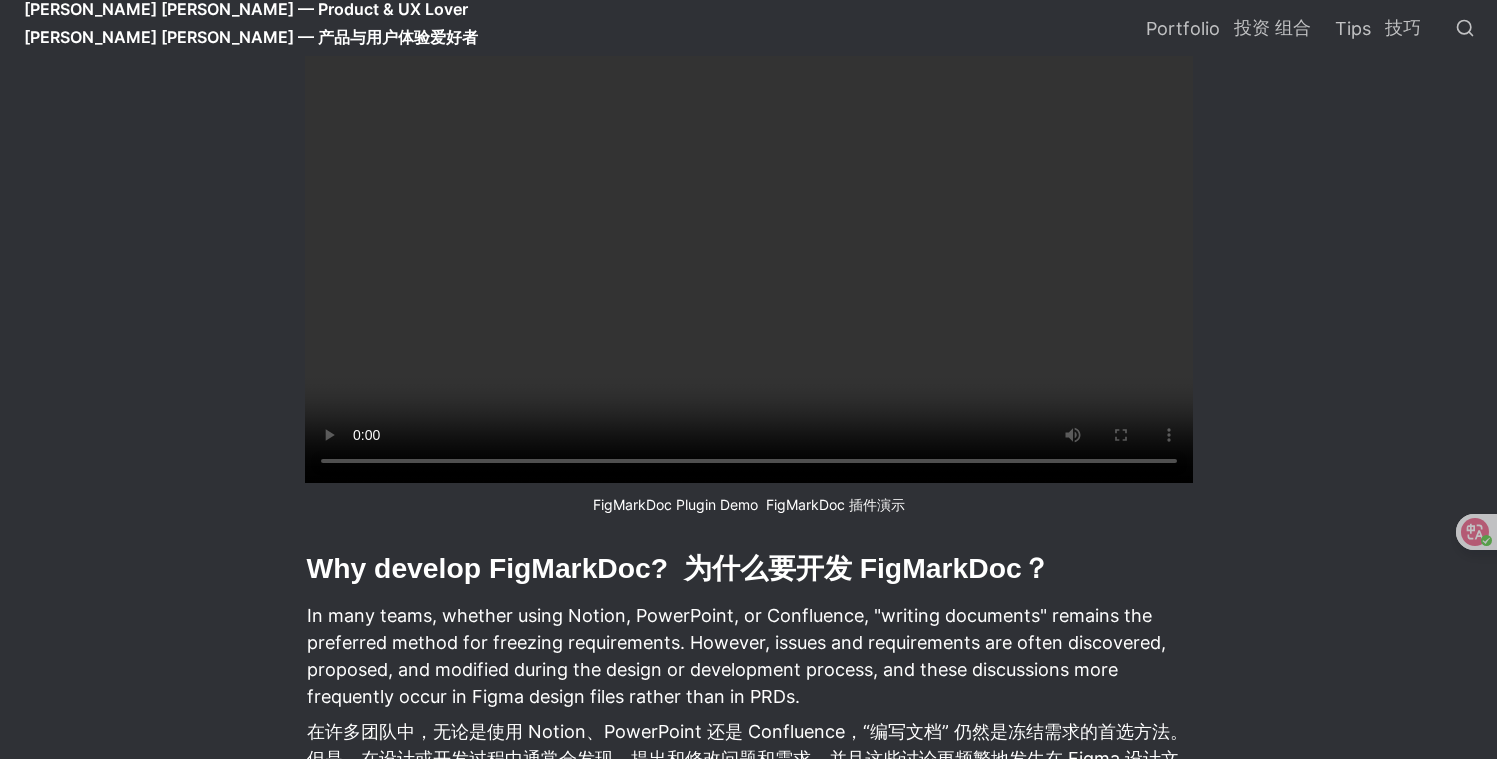 scroll, scrollTop: 712, scrollLeft: 0, axis: vertical 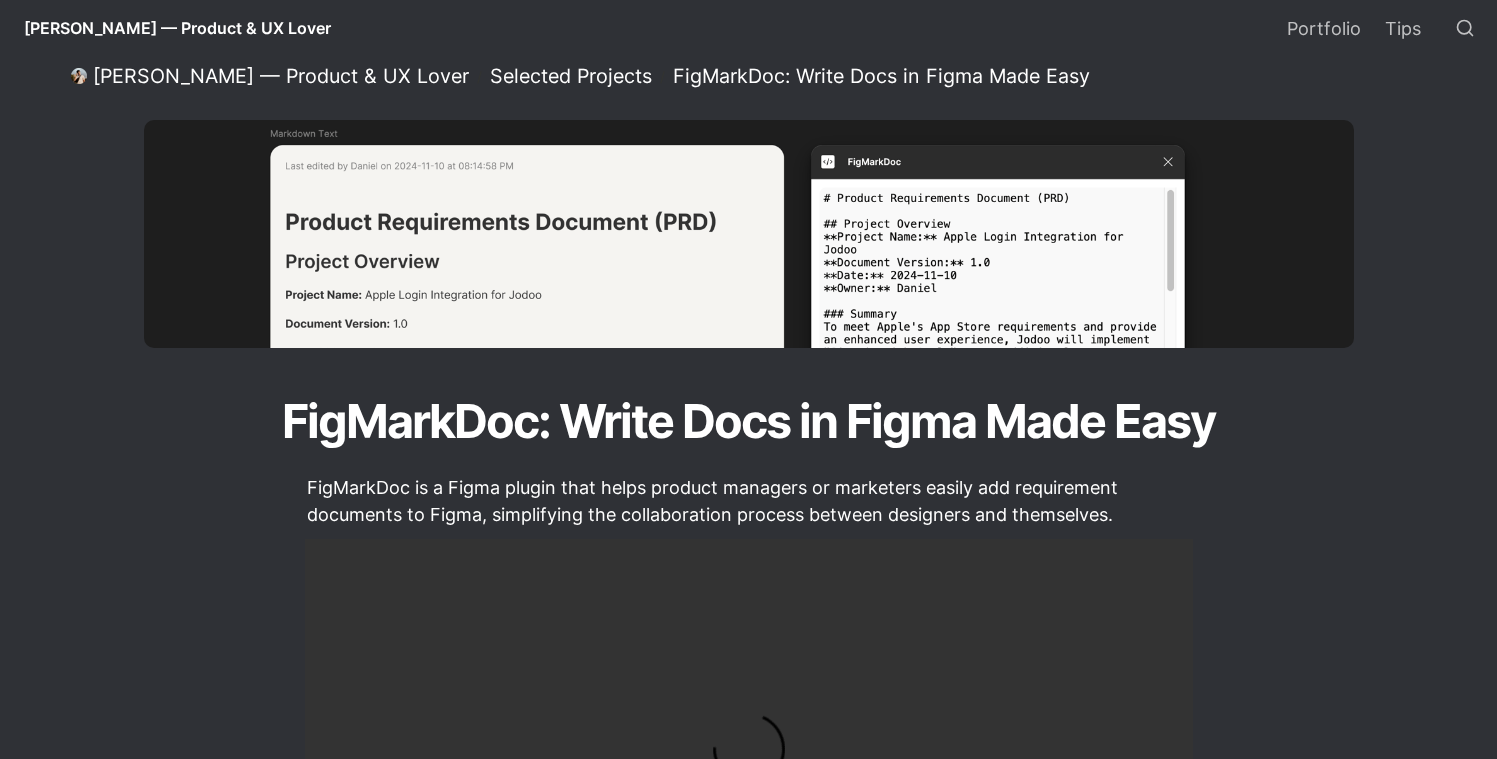 select 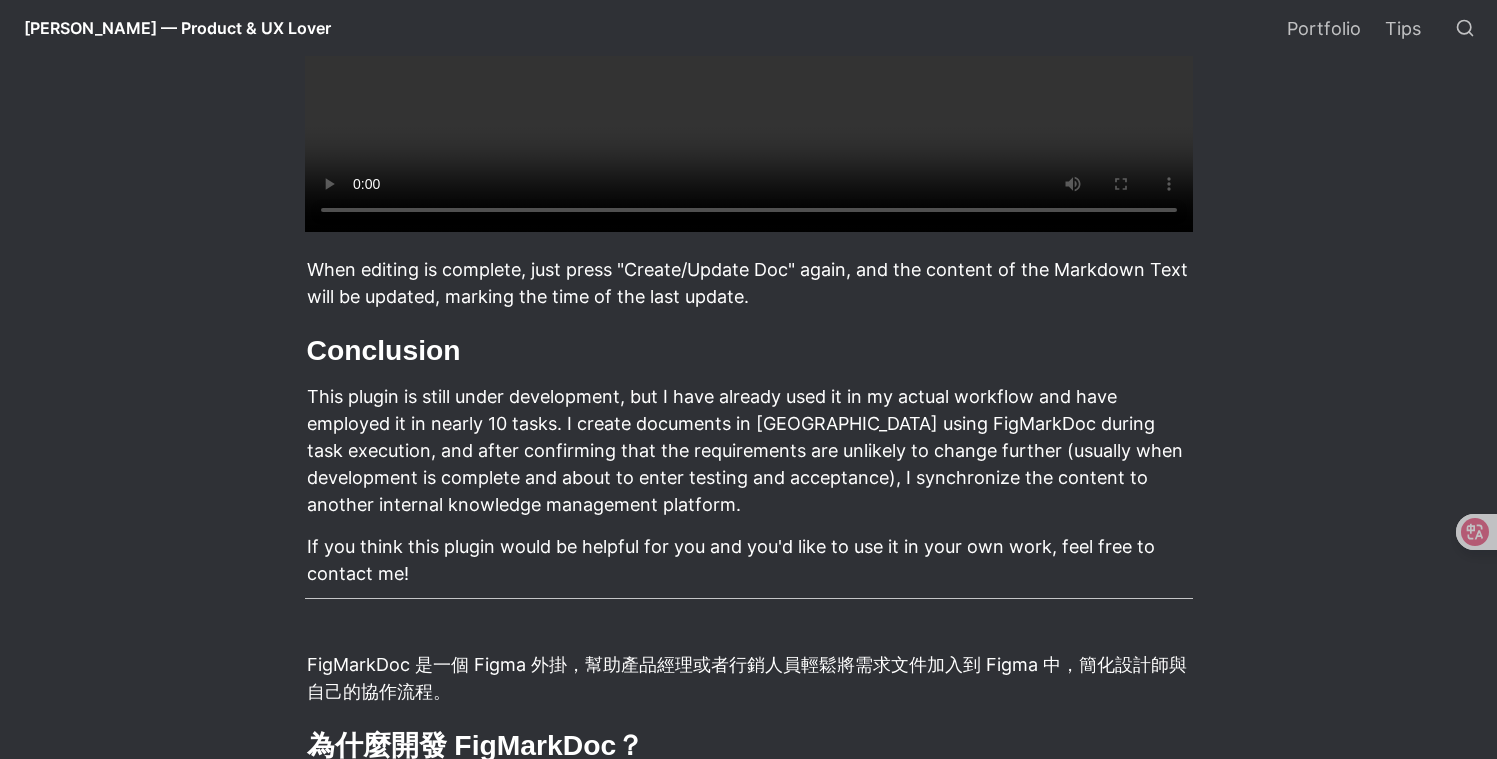 scroll, scrollTop: 4217, scrollLeft: 0, axis: vertical 